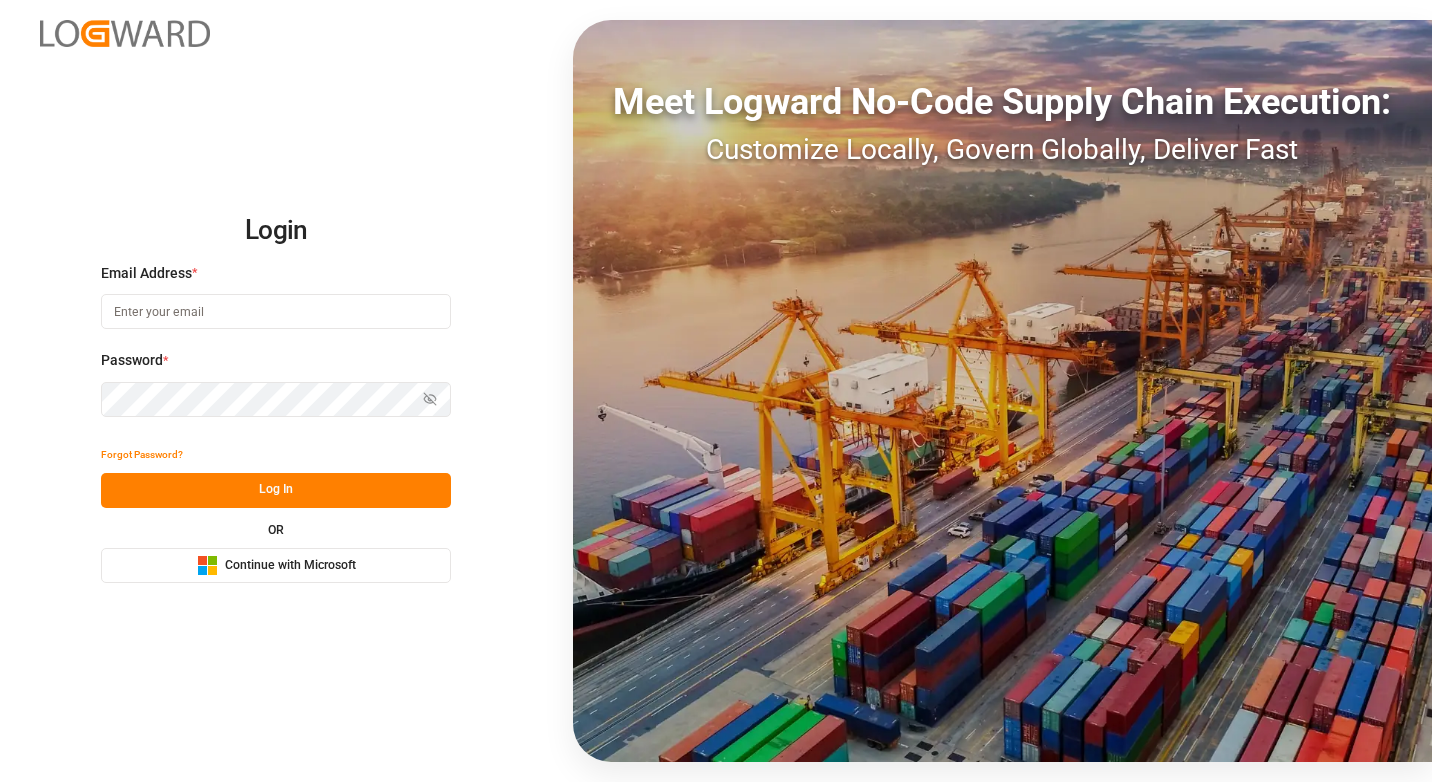 scroll, scrollTop: 0, scrollLeft: 0, axis: both 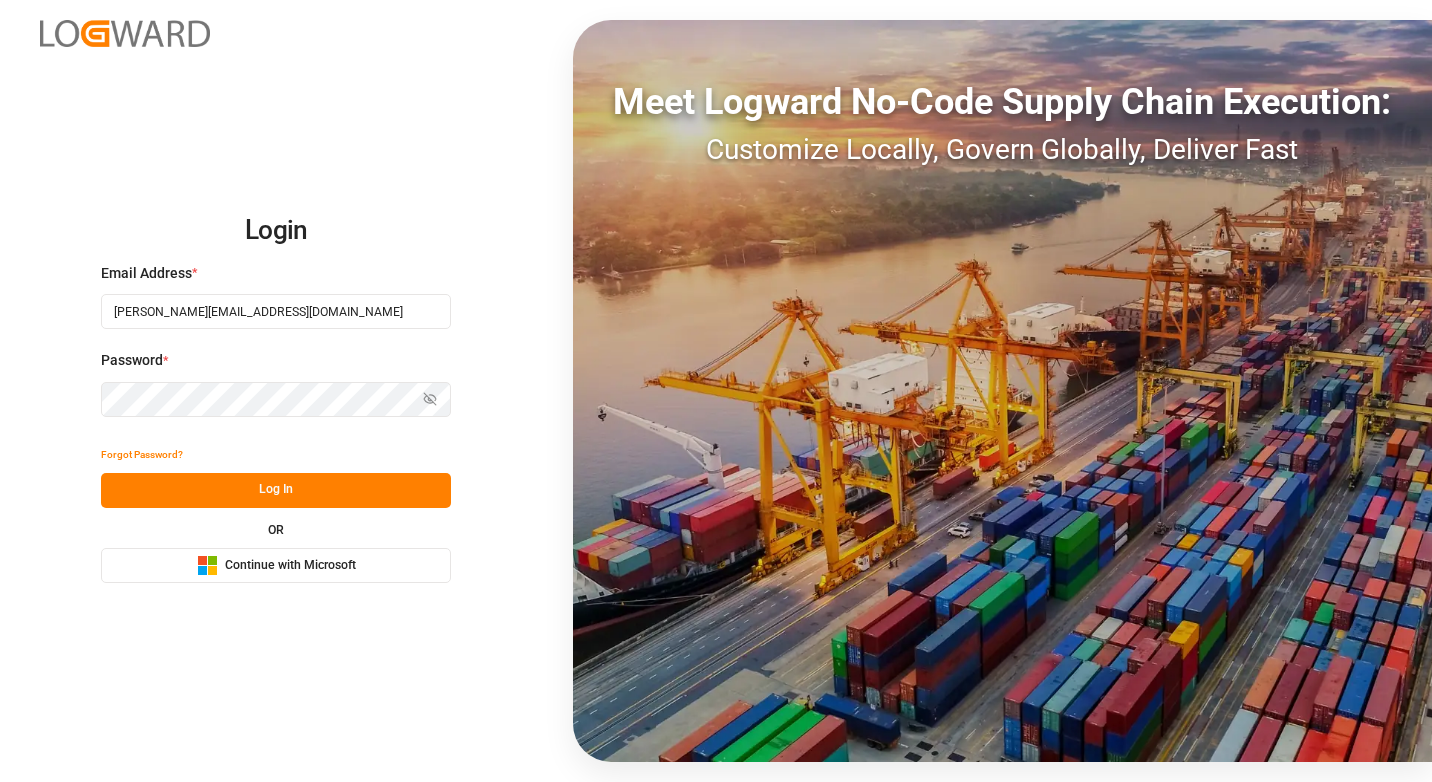 click on "Log In" at bounding box center [276, 490] 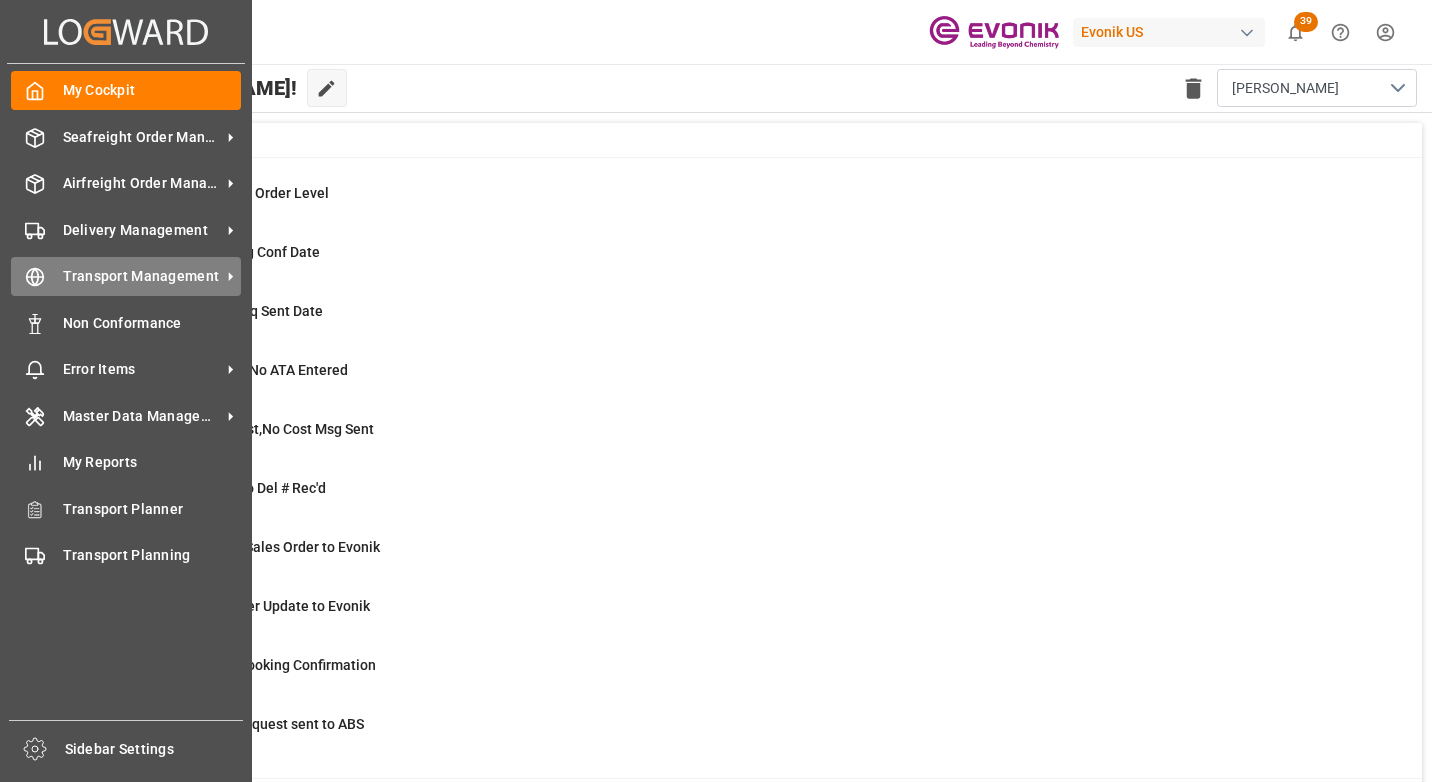 click on "Transport Management" at bounding box center [142, 276] 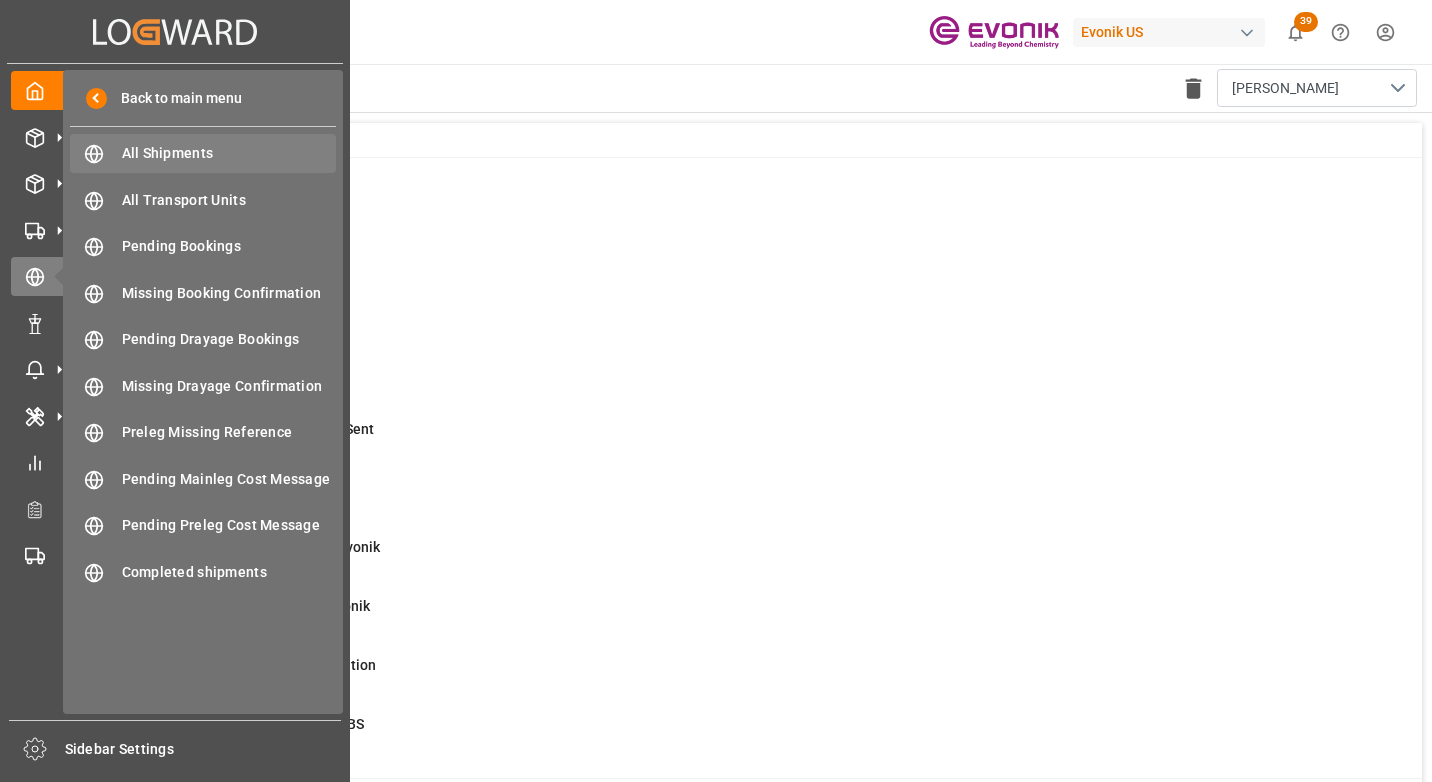 click on "All Shipments" at bounding box center (229, 153) 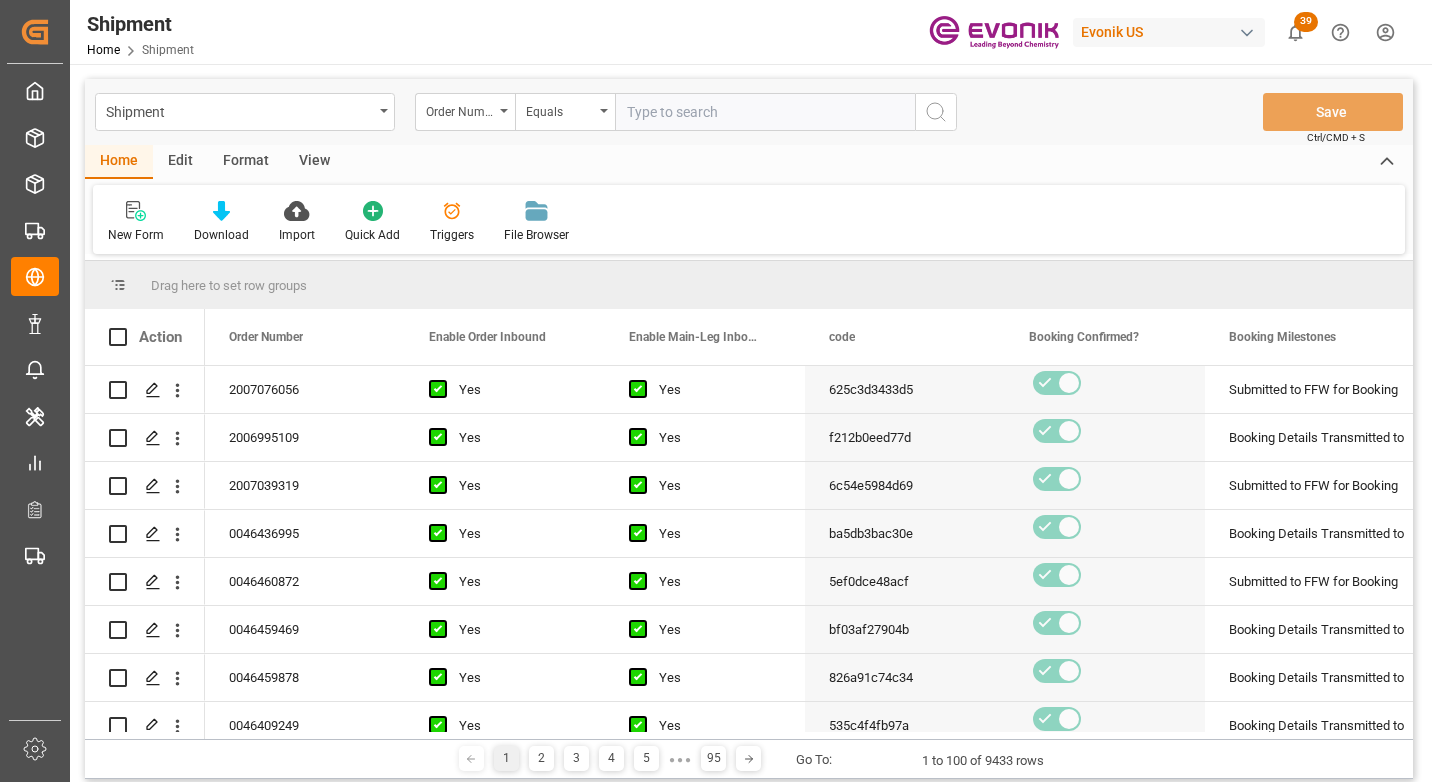 click on "Edit" at bounding box center [180, 162] 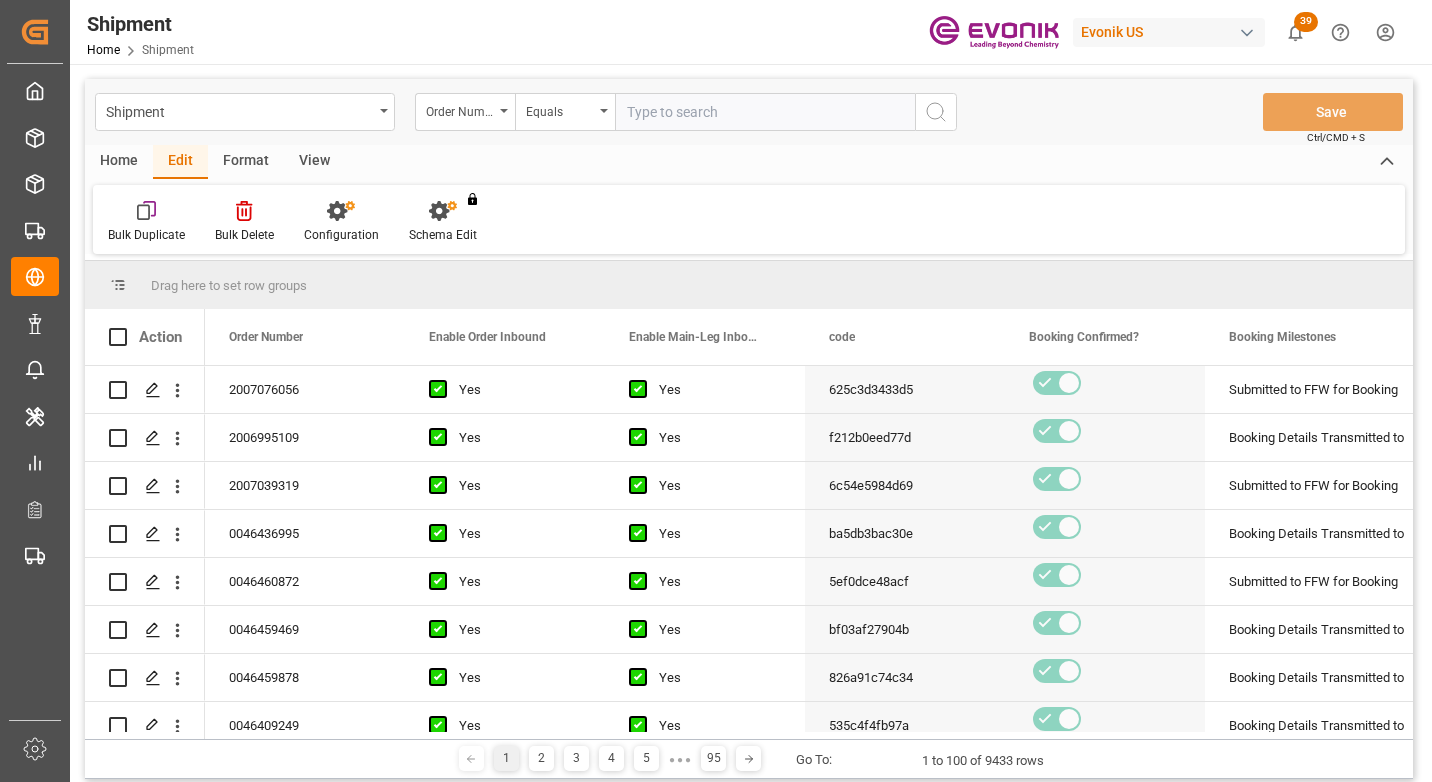 click on "Format" at bounding box center (246, 162) 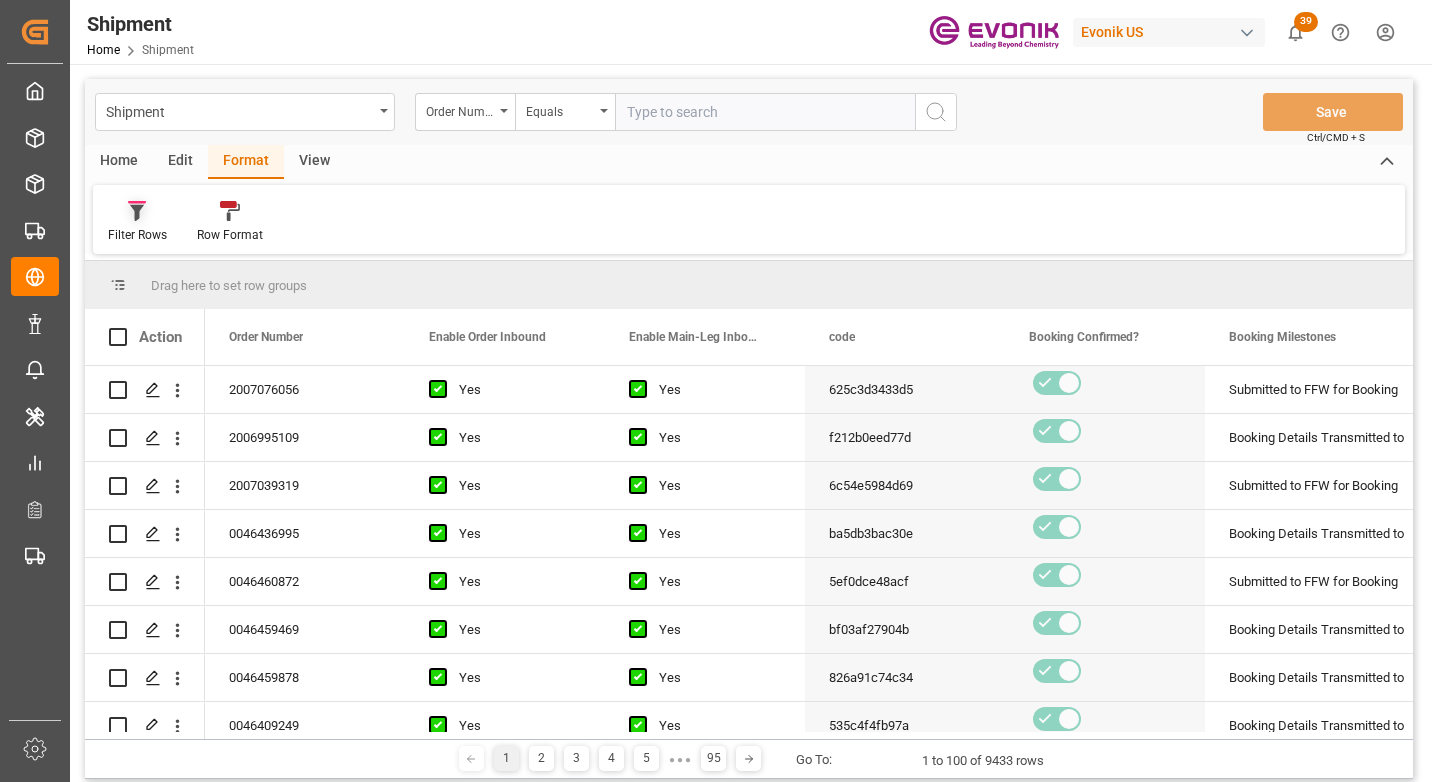 click 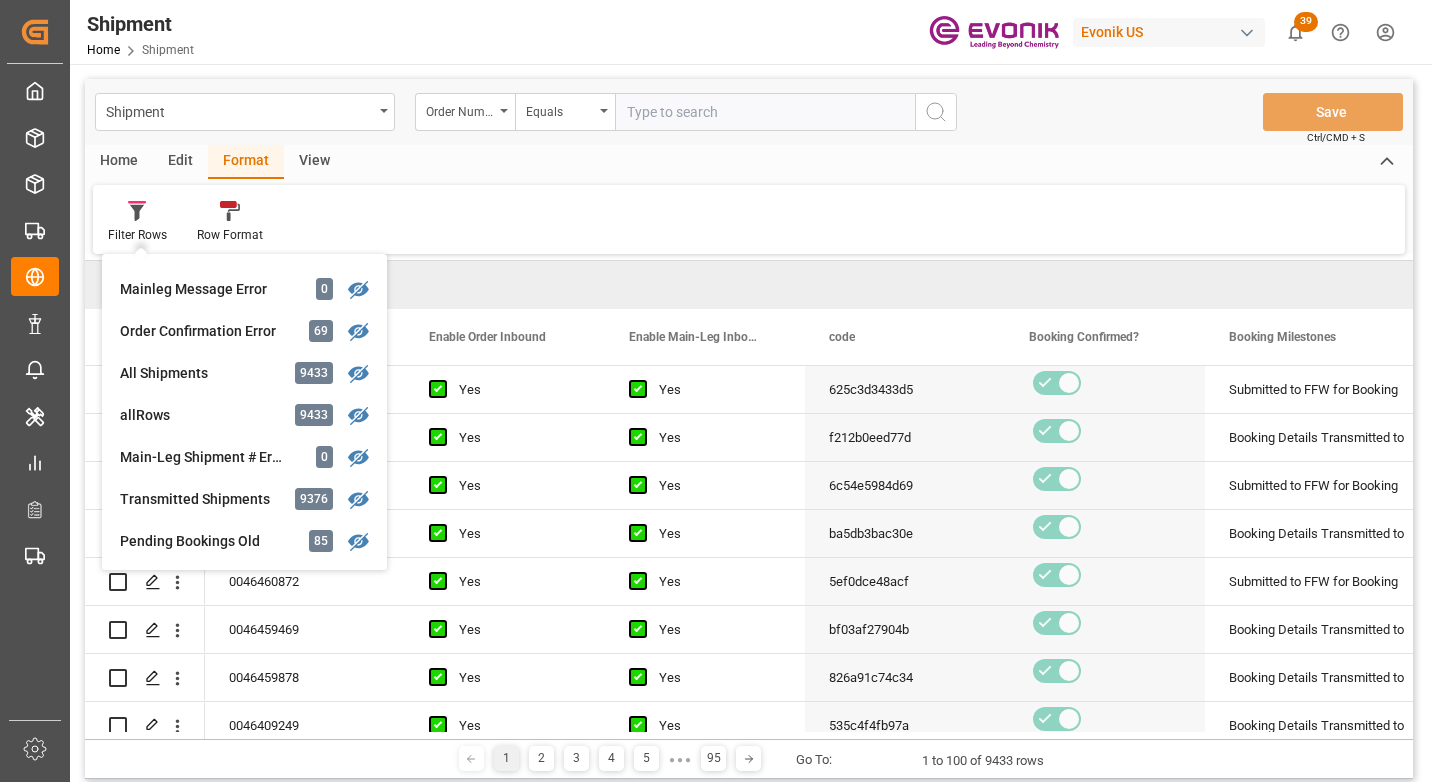 scroll, scrollTop: 0, scrollLeft: 0, axis: both 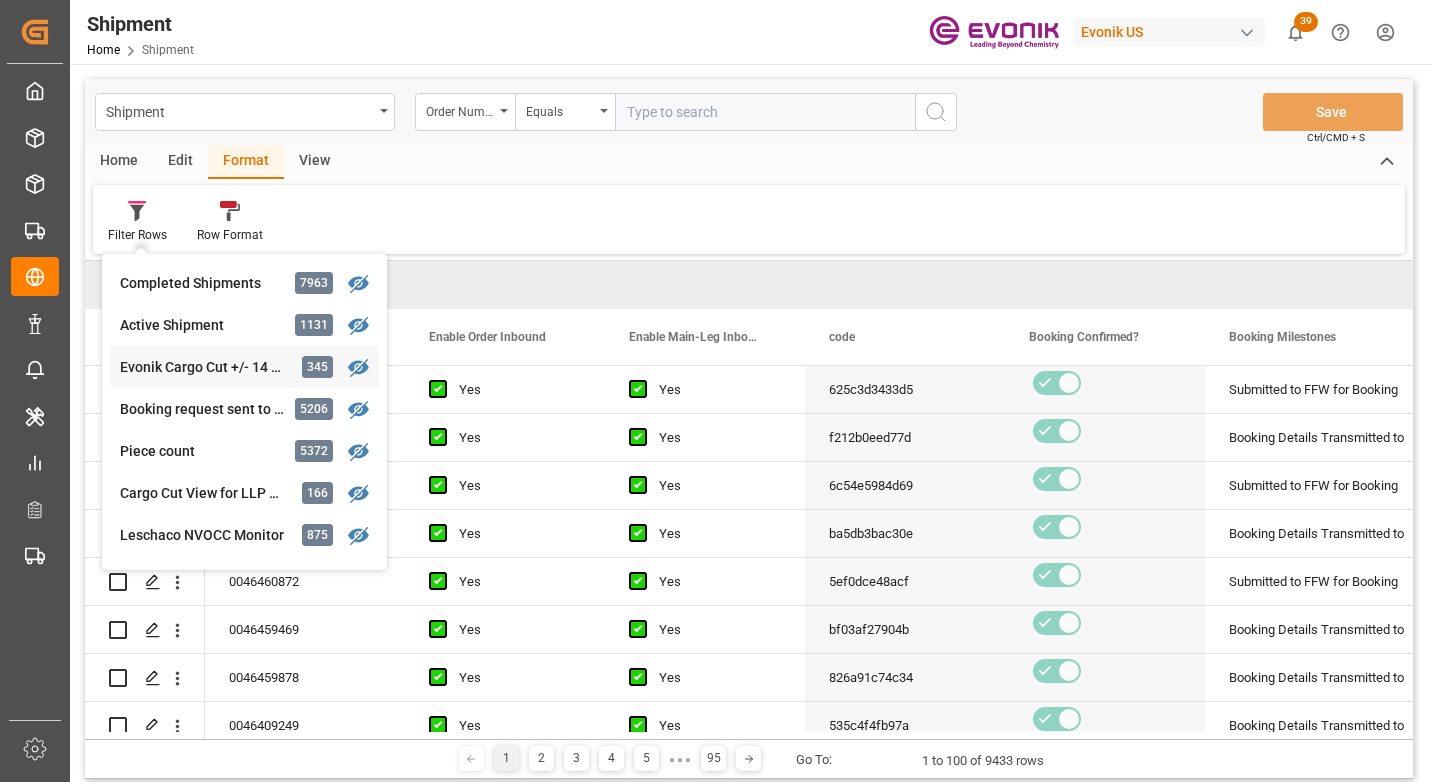 click 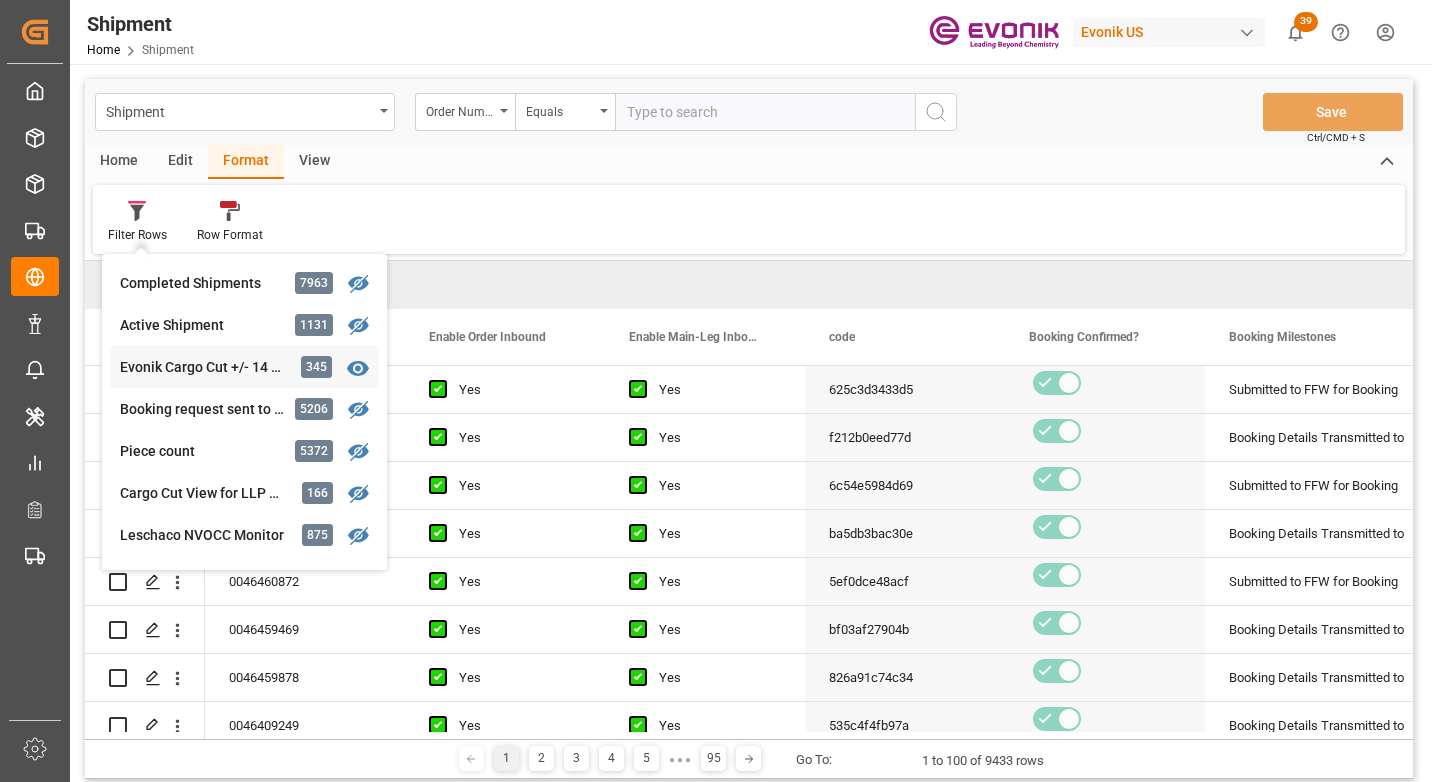 click on "Filter Rows Completed Shipments 7963   Active Shipment 1131   Evonik Cargo Cut +/- 14 Days  345   Booking request sent to the carrier 5206   Piece count 5372   Cargo Cut View for LLP CSR -3 and +7 Days 166   Leschaco NVOCC Monitor 875   Scorecard Bkg Request Monitor 0   RDD to ETA Filter 53   ABS: No Init Bkg Conf Date 42   ABS: No Bkg Req Sent Date 9   Red Sea Template 1144   ETA > 10 Days , No ATA Entered 4   Rolled Booking Report Template - MB 4646   Strike Report Template 9069   CIP Low Cost Carrier Filter  3332   [PERSON_NAME] Volume By BL and Carrier View 6231   Evonik Export Volume 9097   ETD>3 Days Past,No Cost Msg Sent 29   A&O Weekly Report Filter 260   Evonik Active ETD No Deliveries 16   ETD < 3 Days,No Del # Rec'd 8   Cost Message Filter 72   Drayage Appointment Monitor 258   Error on Initial Sales Order to Evonik 1   Booking confirmation from carrier on FF(DG) 20   Booking confirmation from carrier on FF(Non DG) 46   Booking confirmation received from FF 37   Shipping instructions sent to carrier 3607" at bounding box center (749, 219) 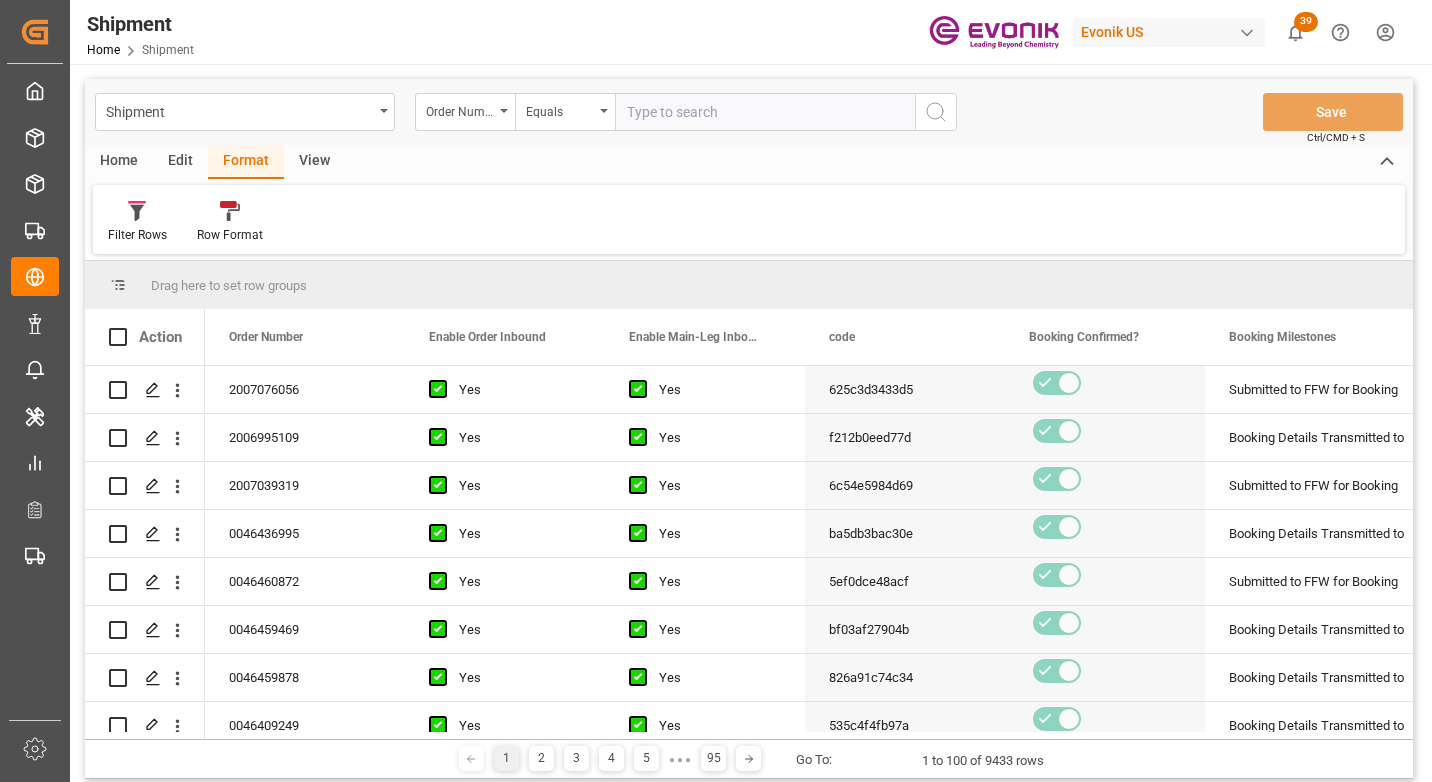 click on "Home" at bounding box center [119, 162] 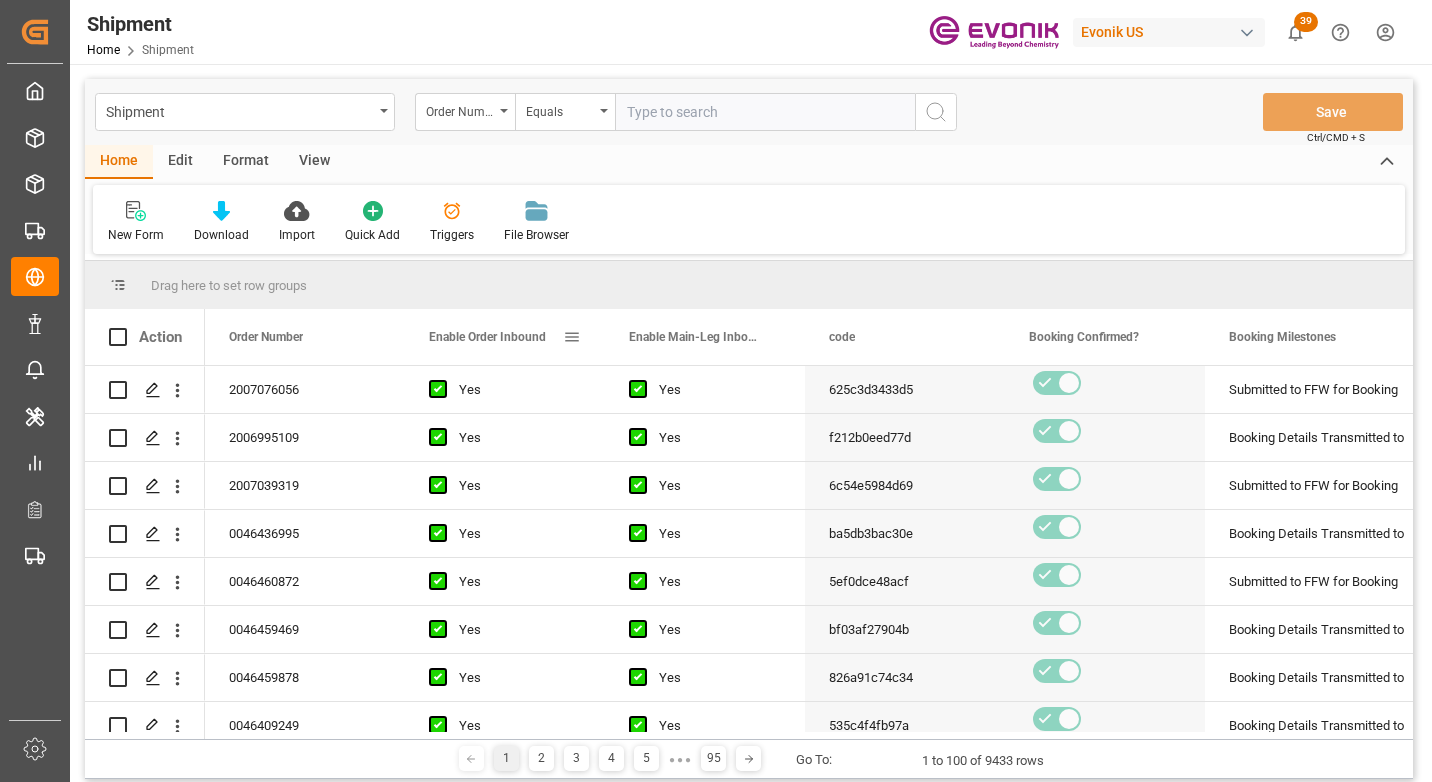 click at bounding box center (572, 337) 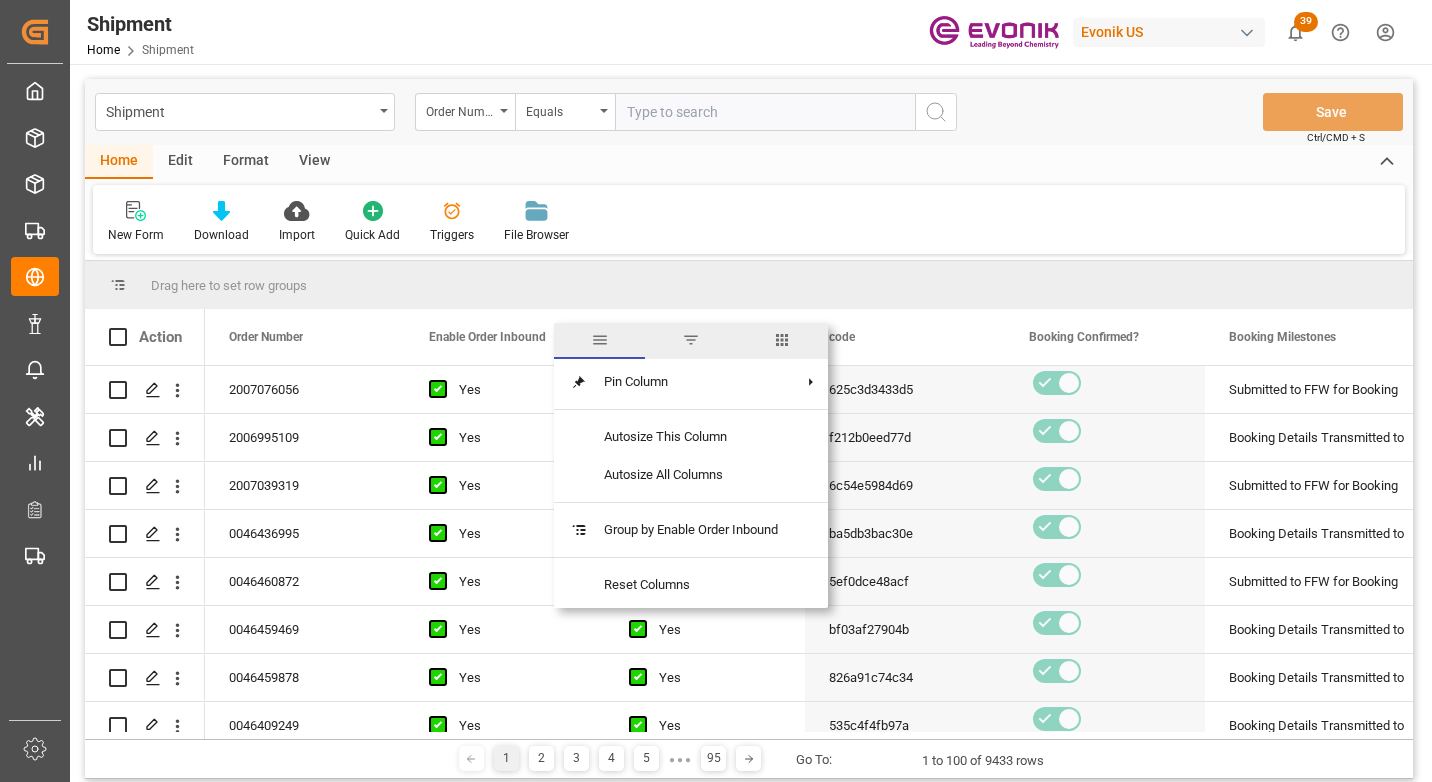 click at bounding box center [782, 340] 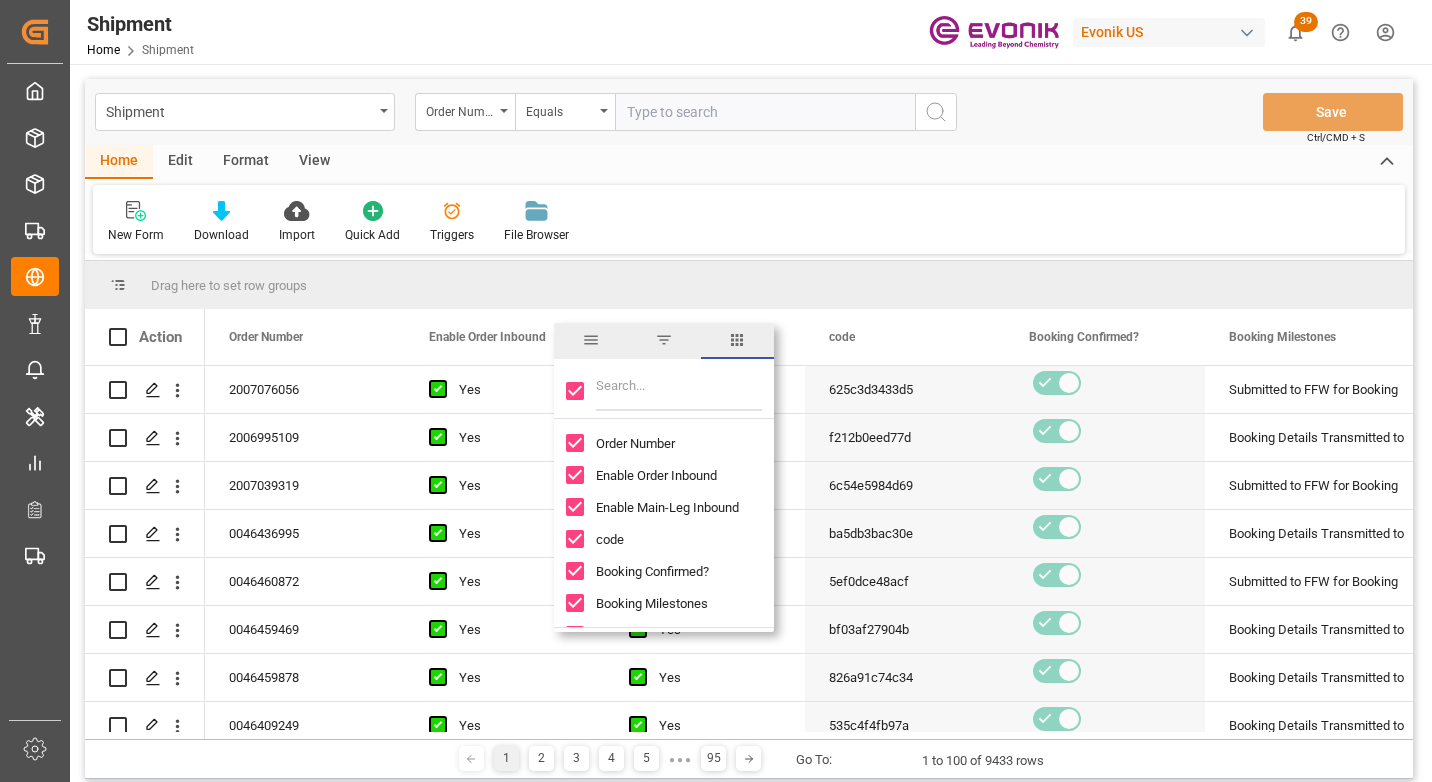 click on "Order Number" at bounding box center [635, 443] 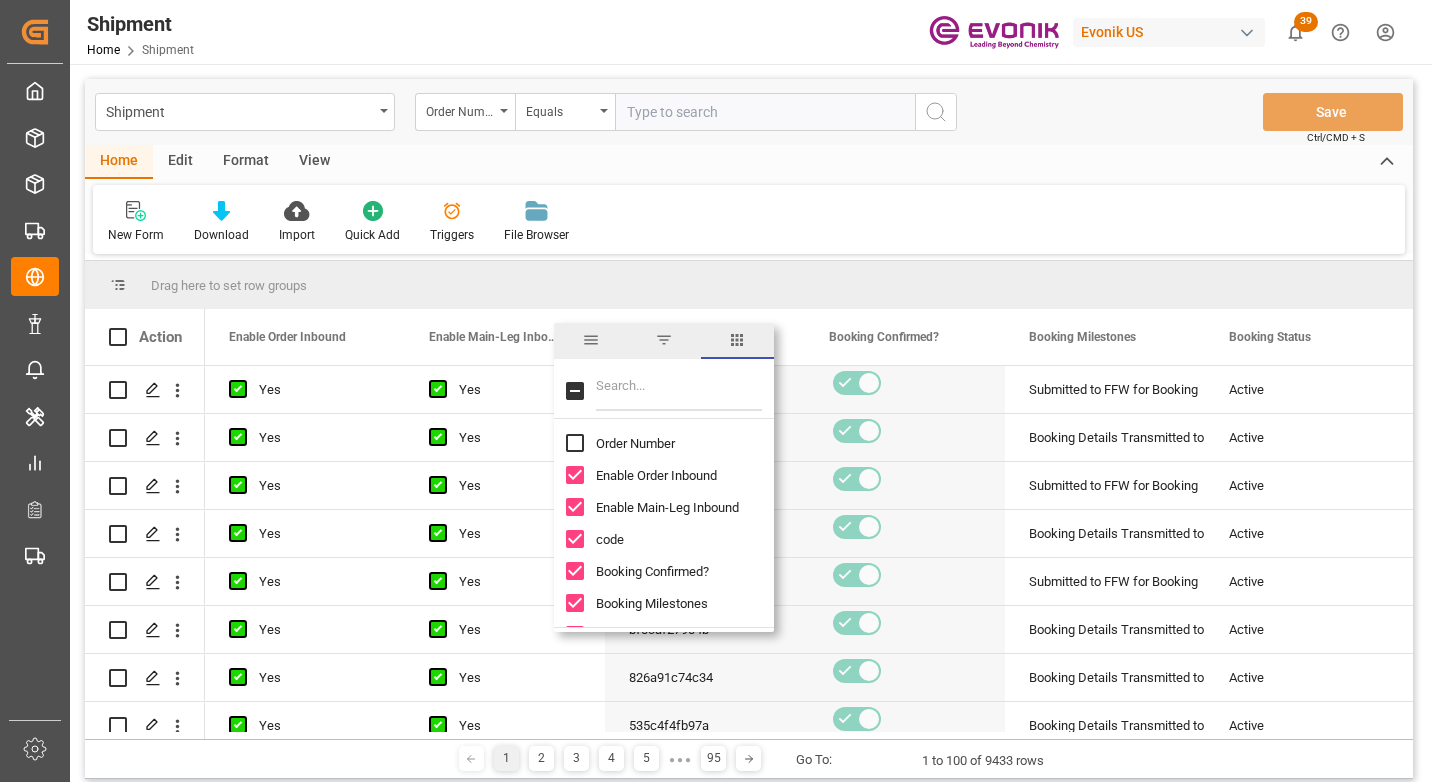 click on "Order Number" at bounding box center (635, 443) 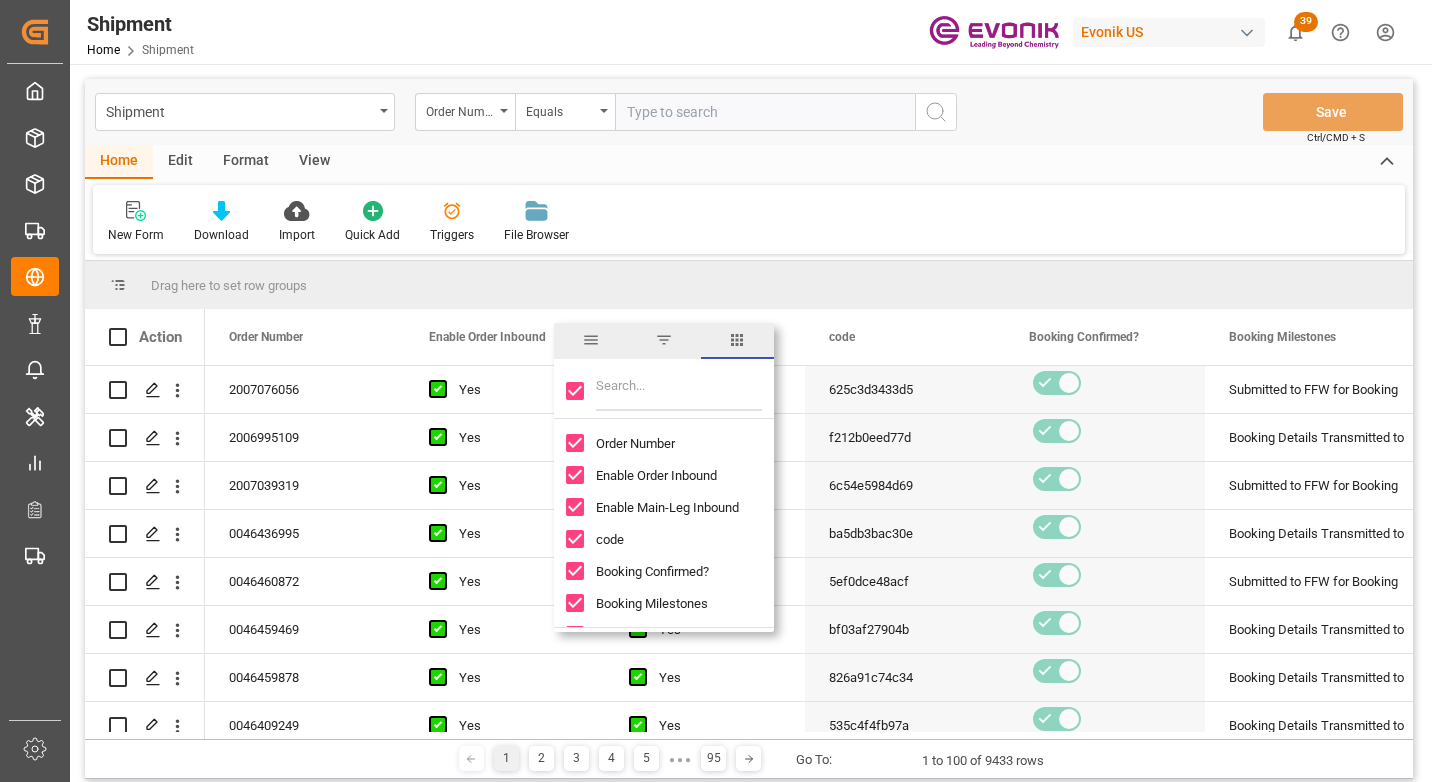 click at bounding box center (575, 391) 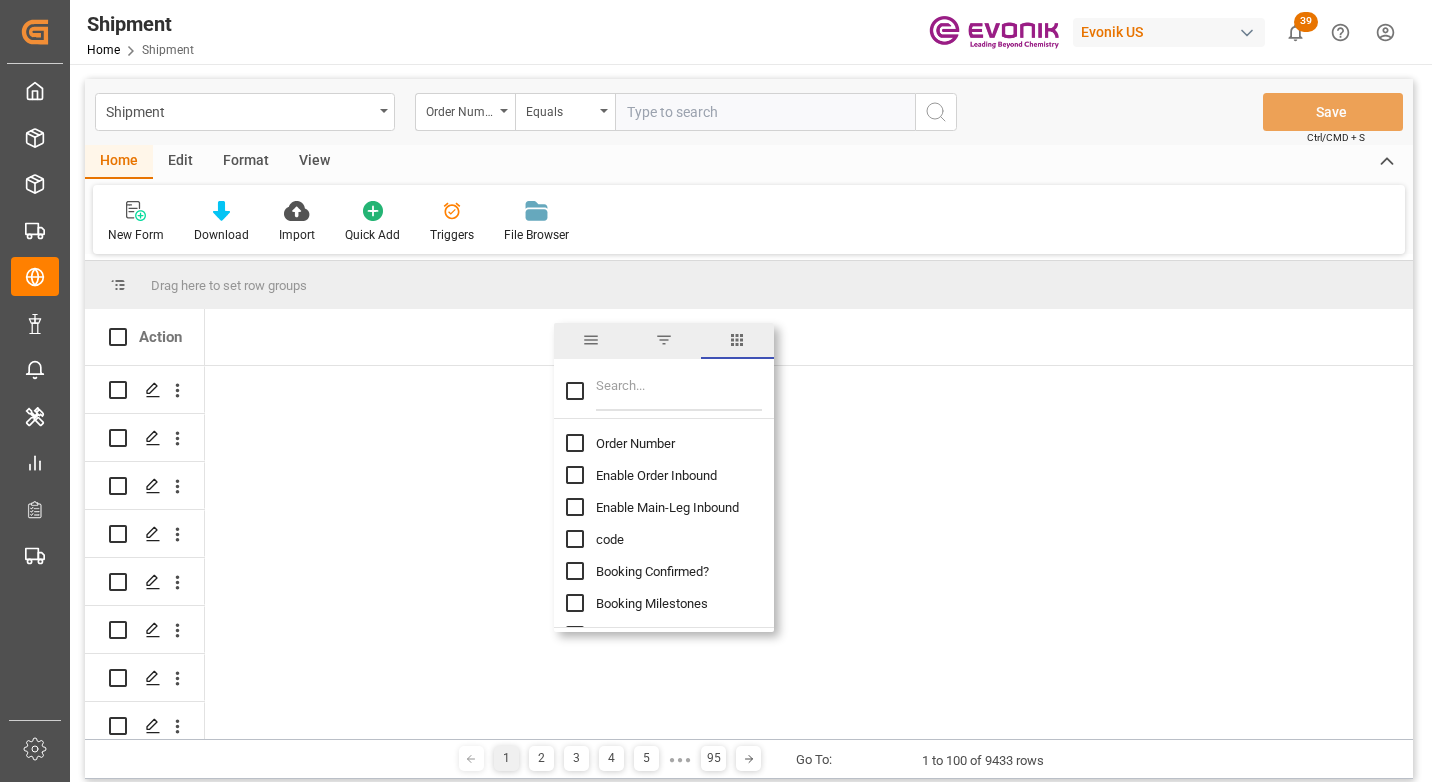 click on "Order Number" at bounding box center [635, 443] 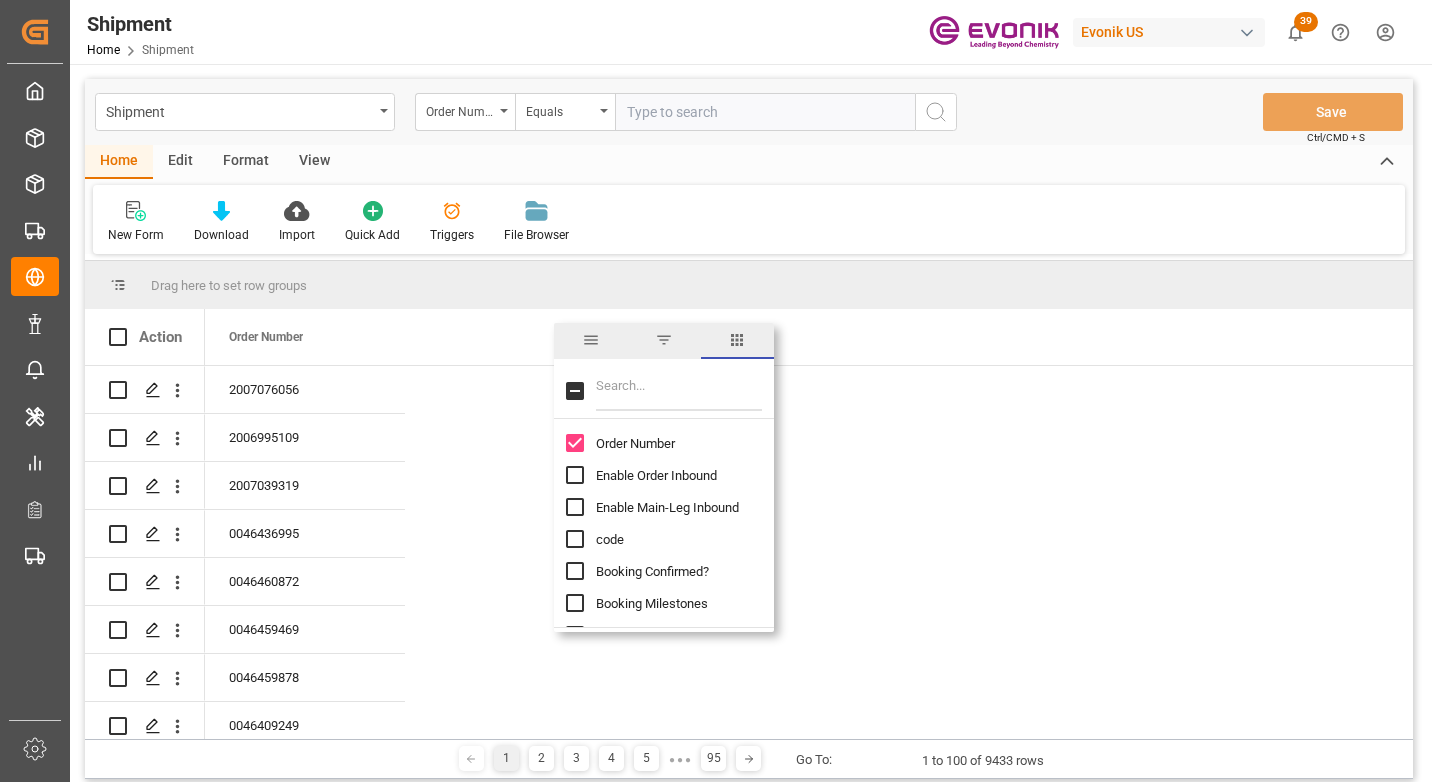 click at bounding box center [679, 391] 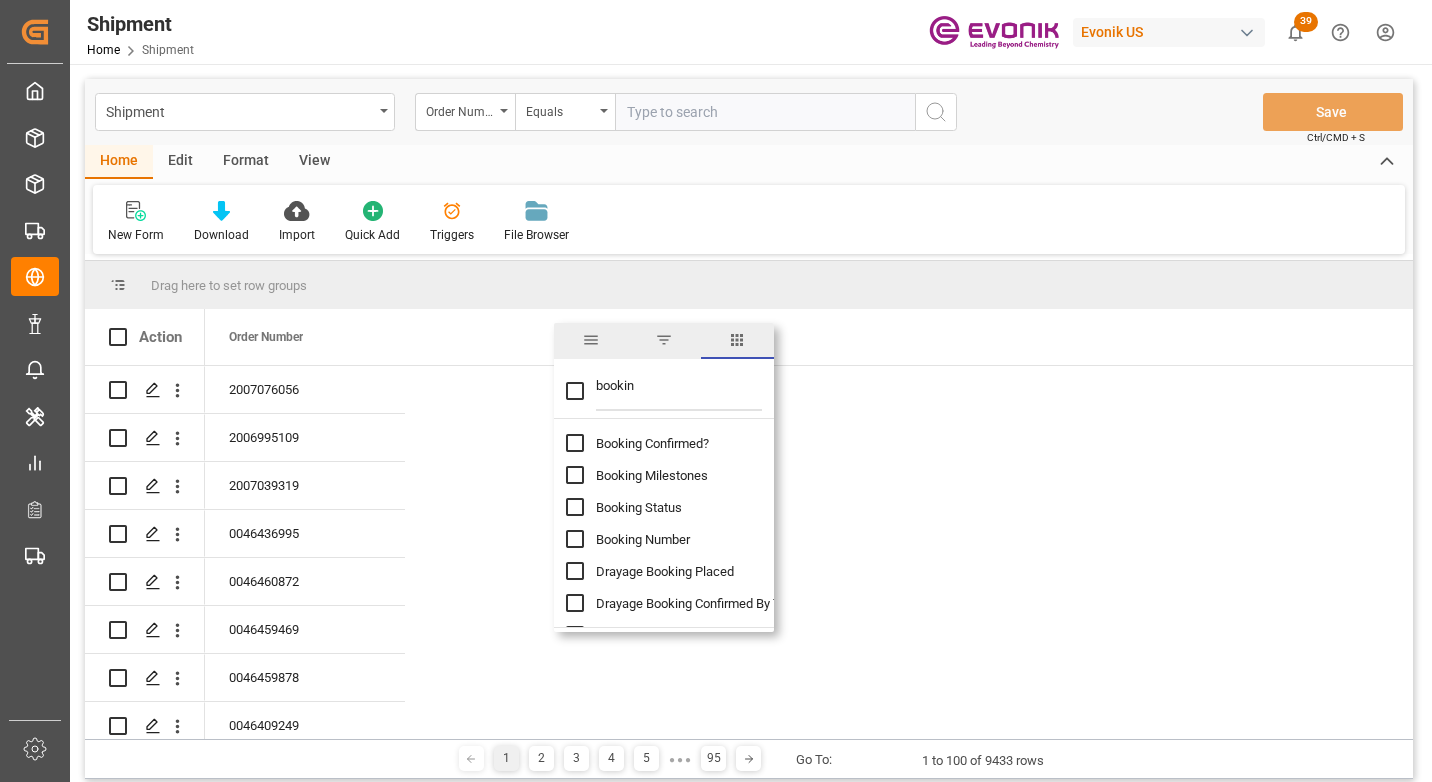 type on "bookin" 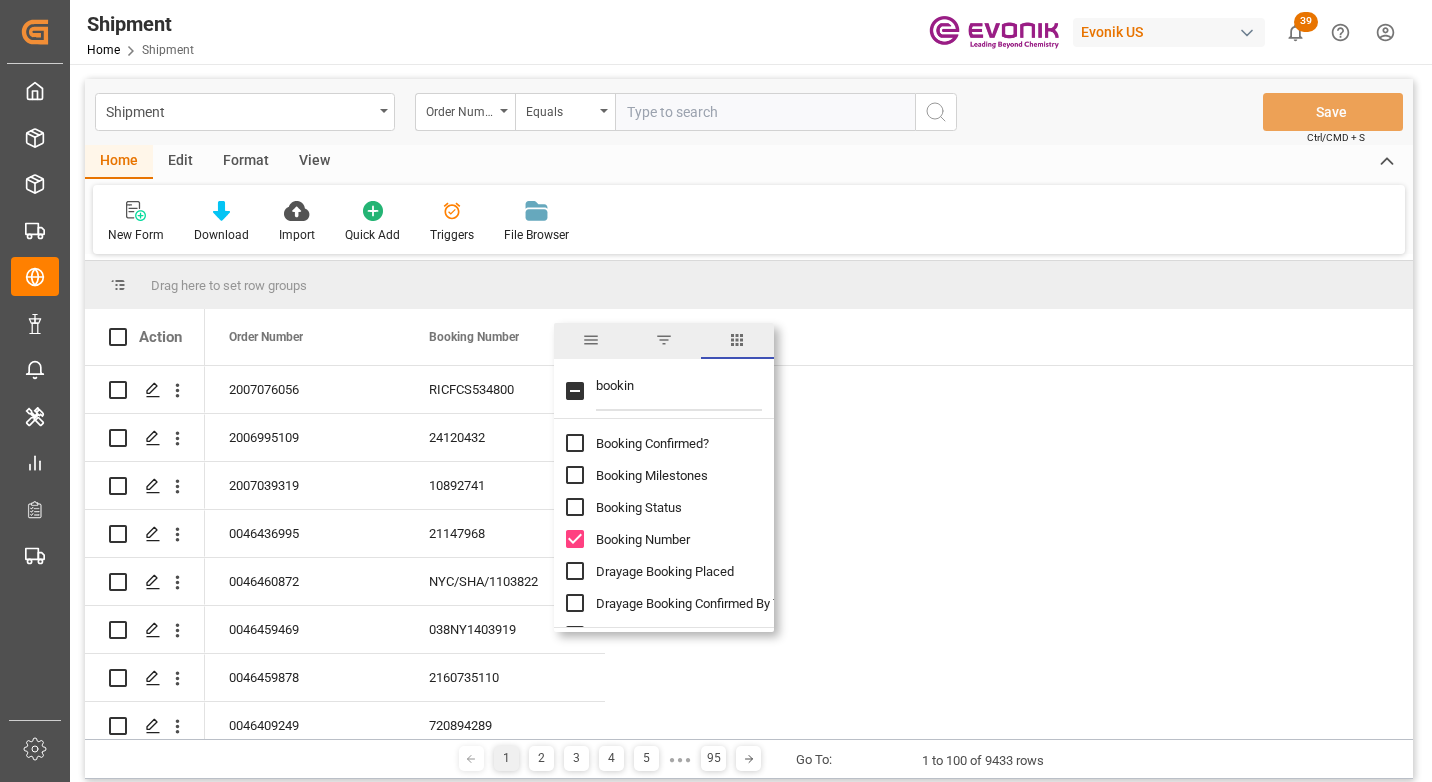 click on "bookin" at bounding box center (679, 391) 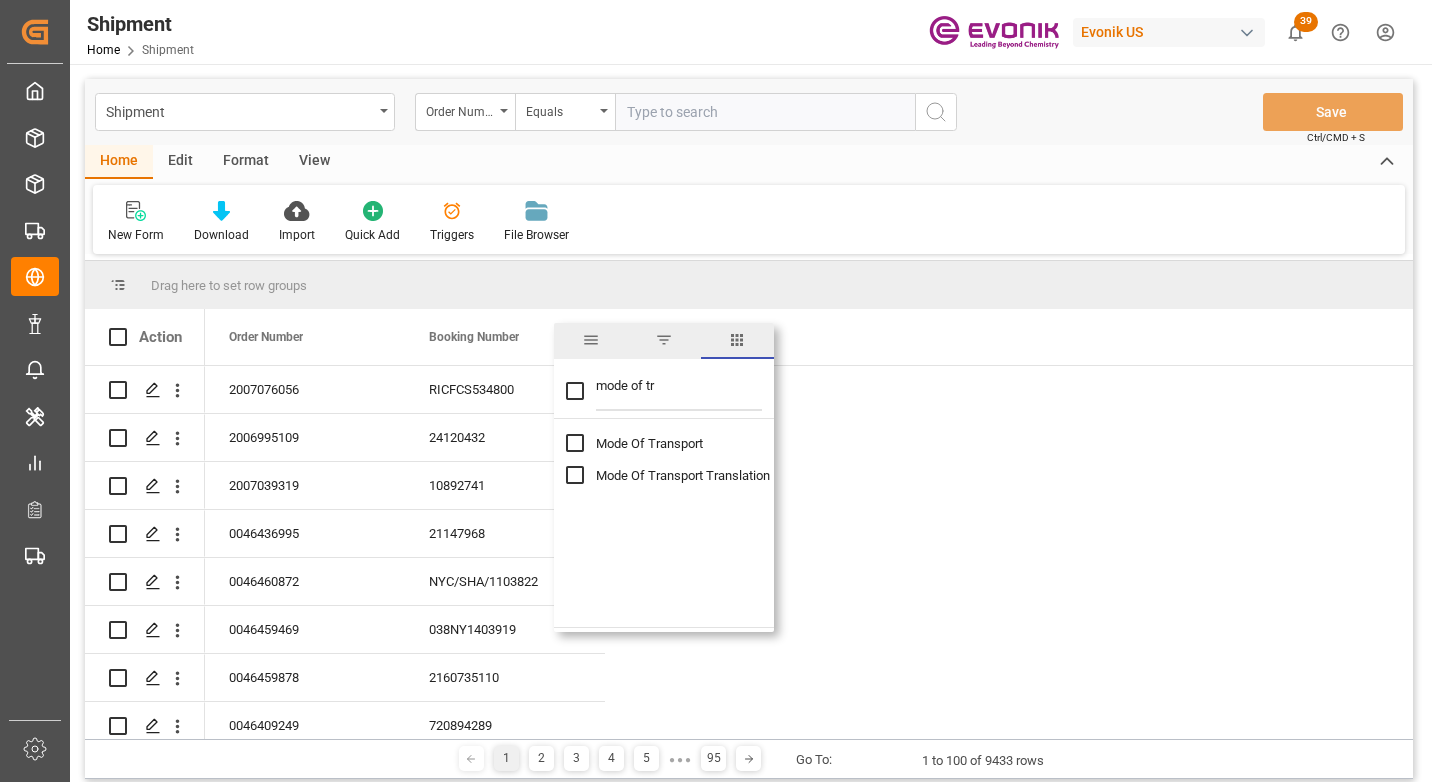 type on "mode of tr" 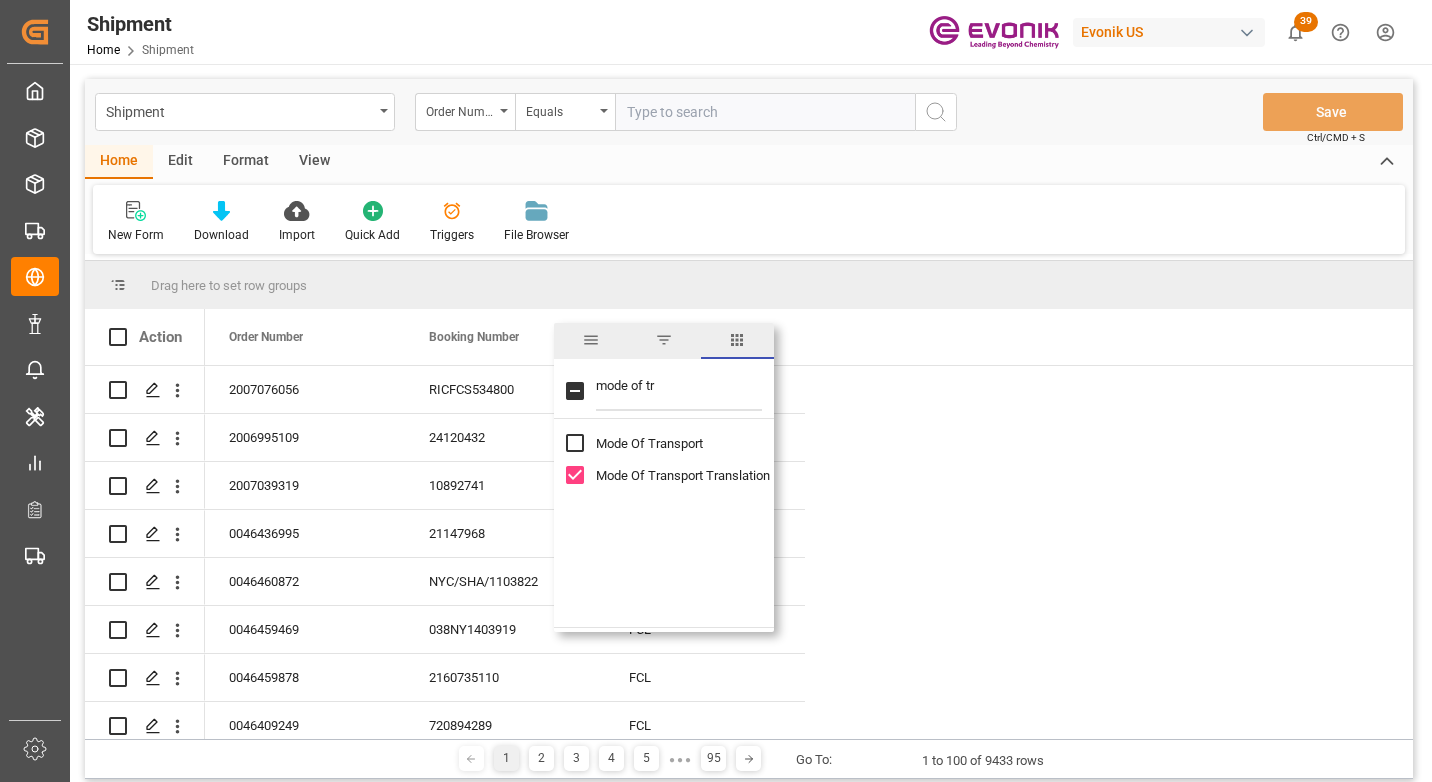 drag, startPoint x: 669, startPoint y: 387, endPoint x: 585, endPoint y: 387, distance: 84 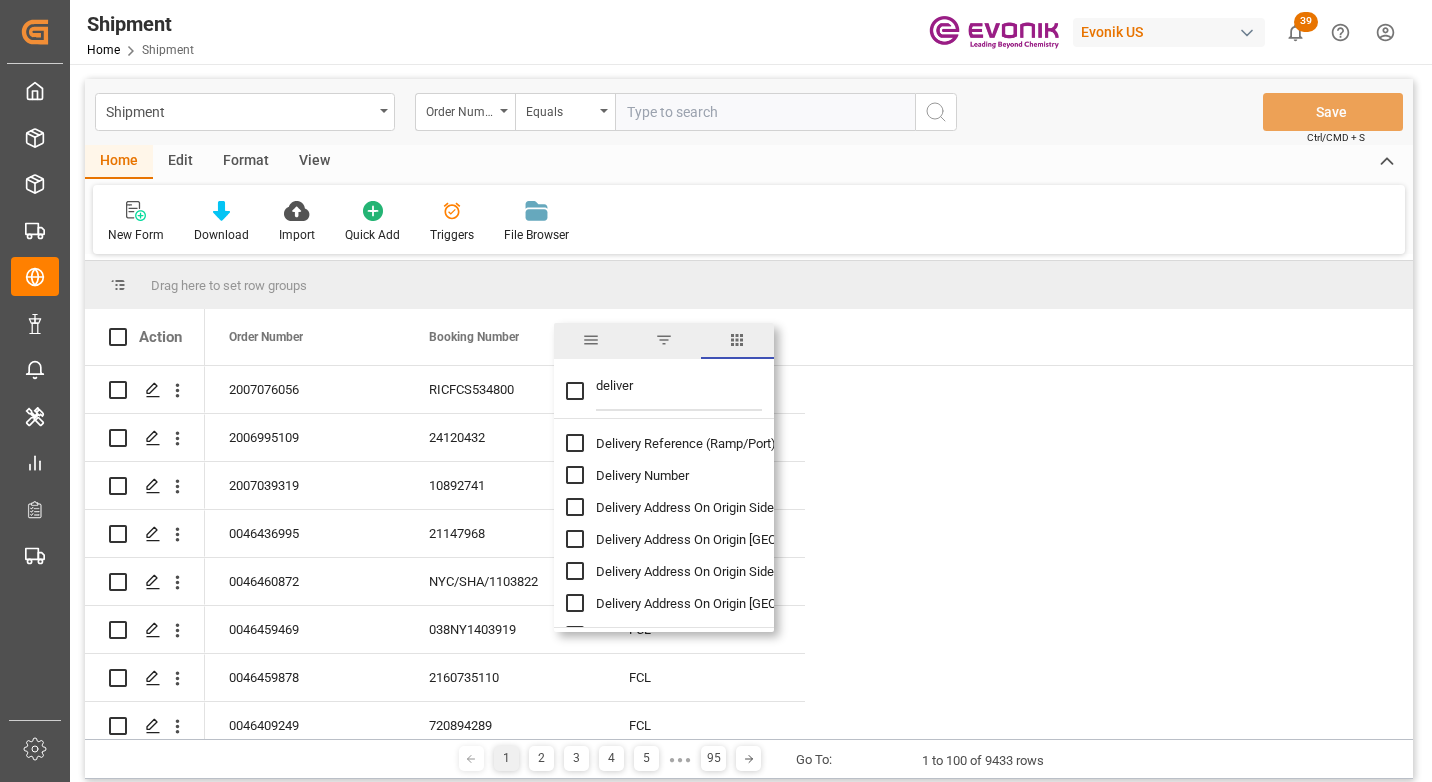 type on "deliver" 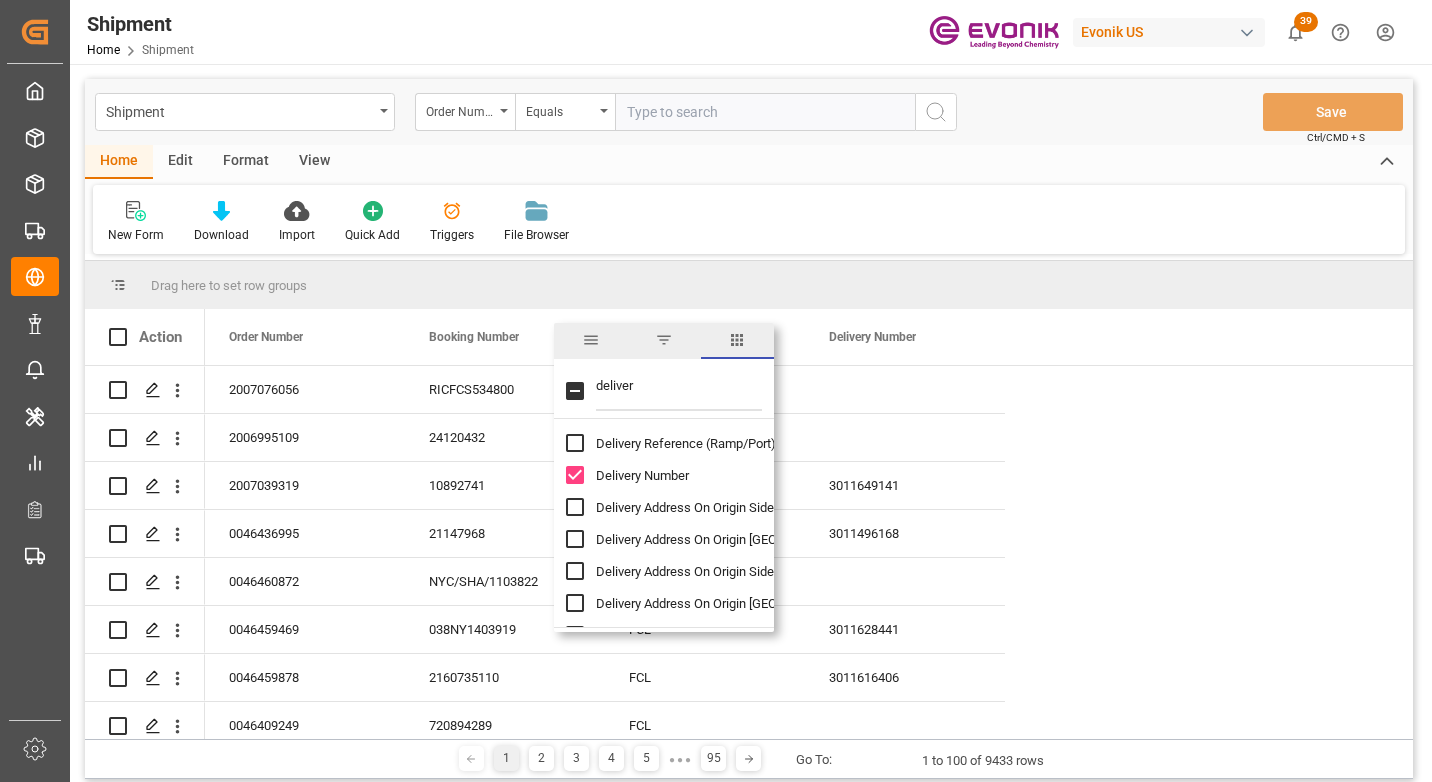 click on "deliver" at bounding box center [679, 391] 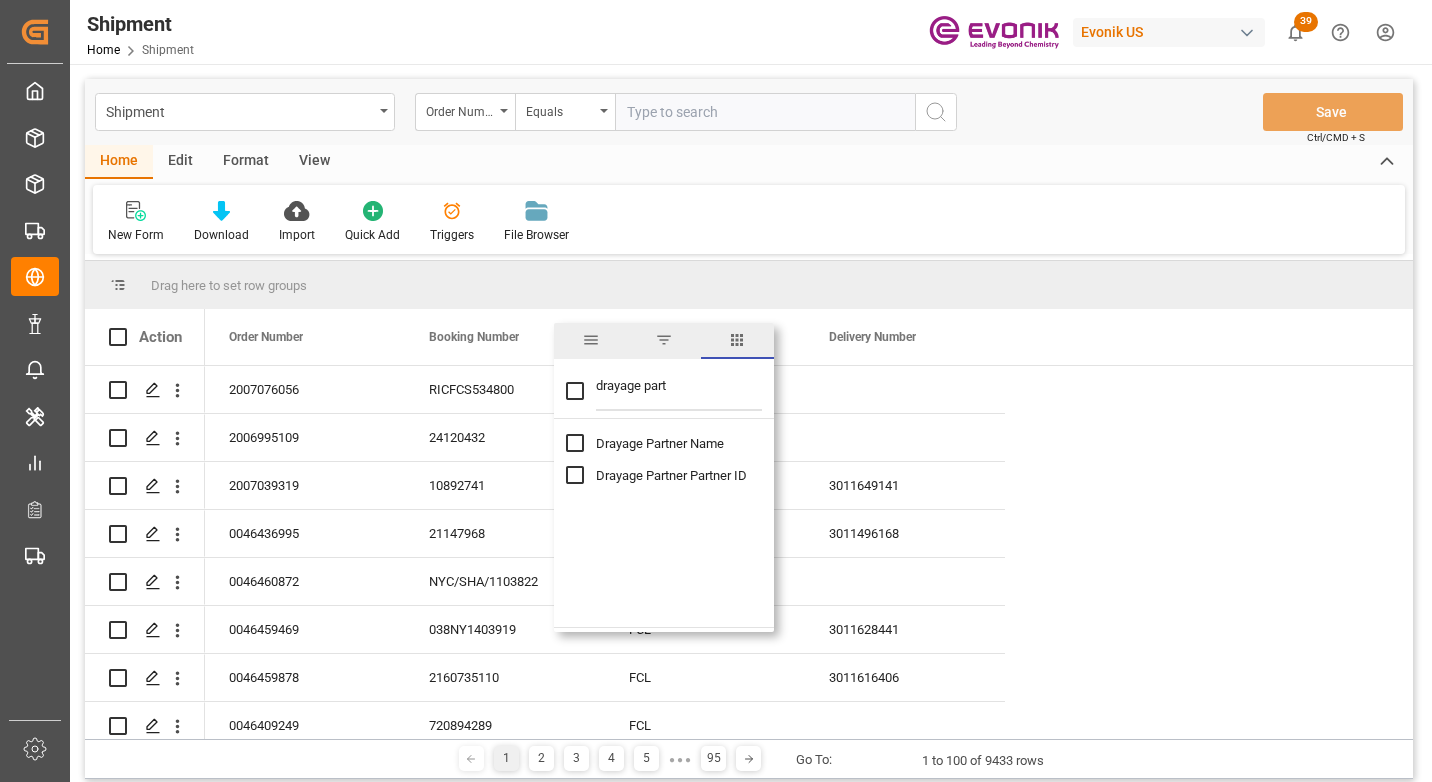 type on "drayage part" 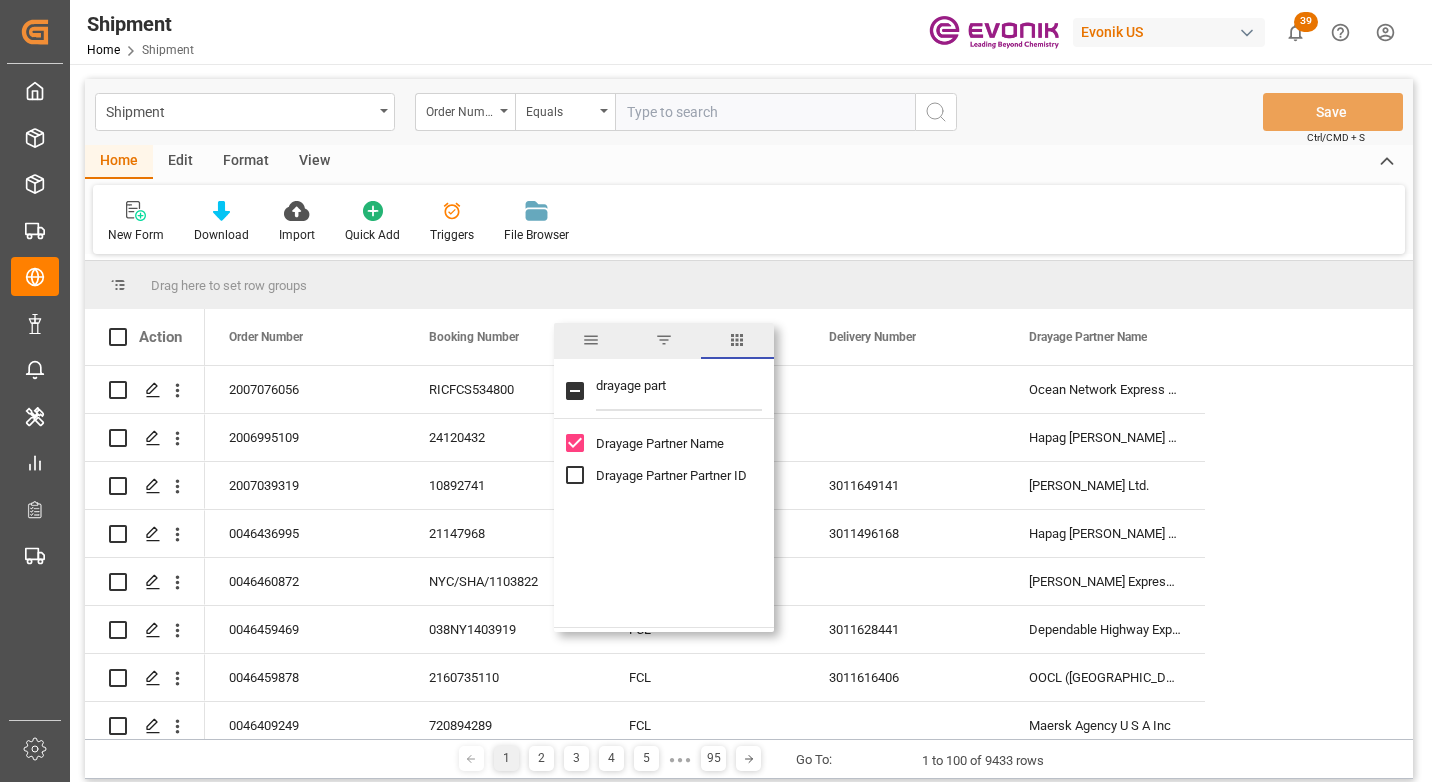 click on "drayage part" at bounding box center (679, 391) 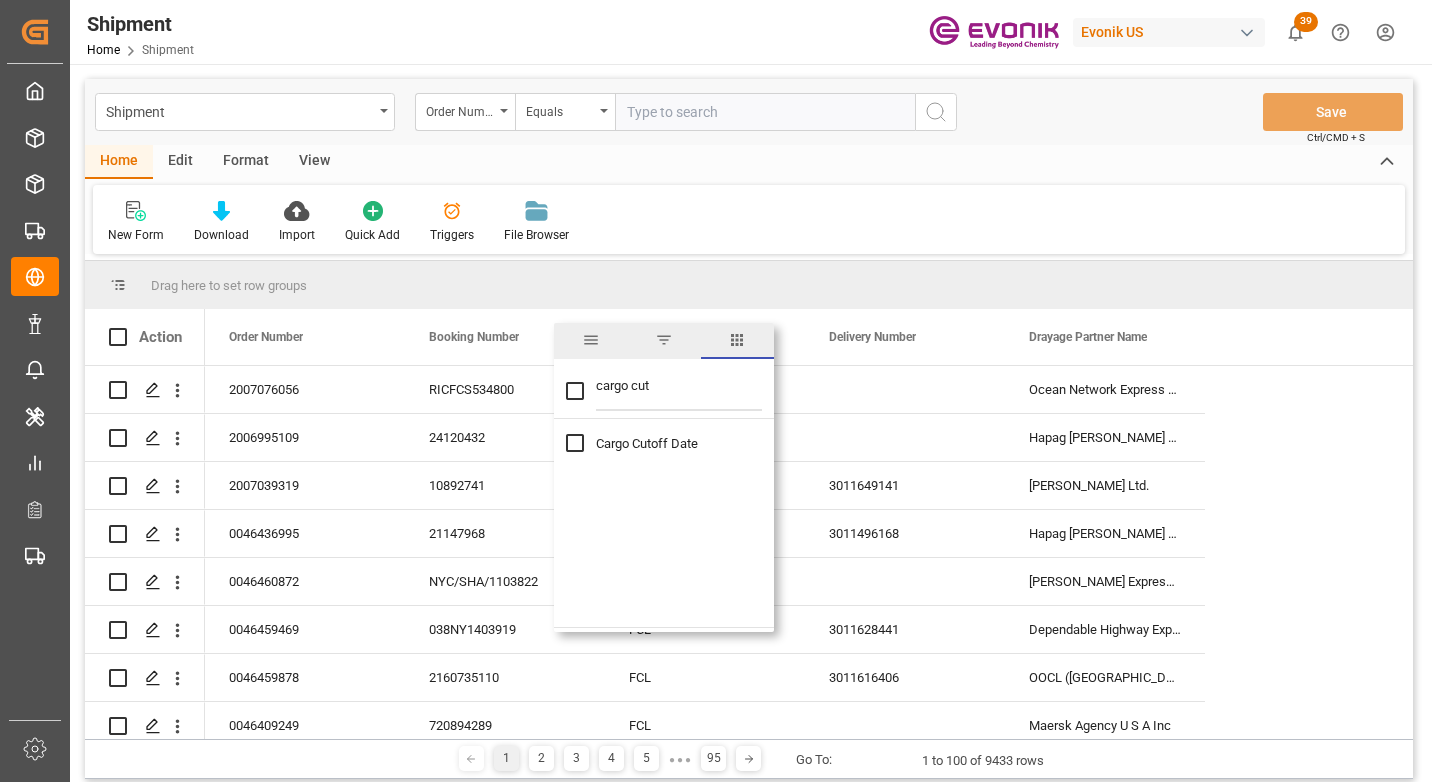 type on "cargo cut" 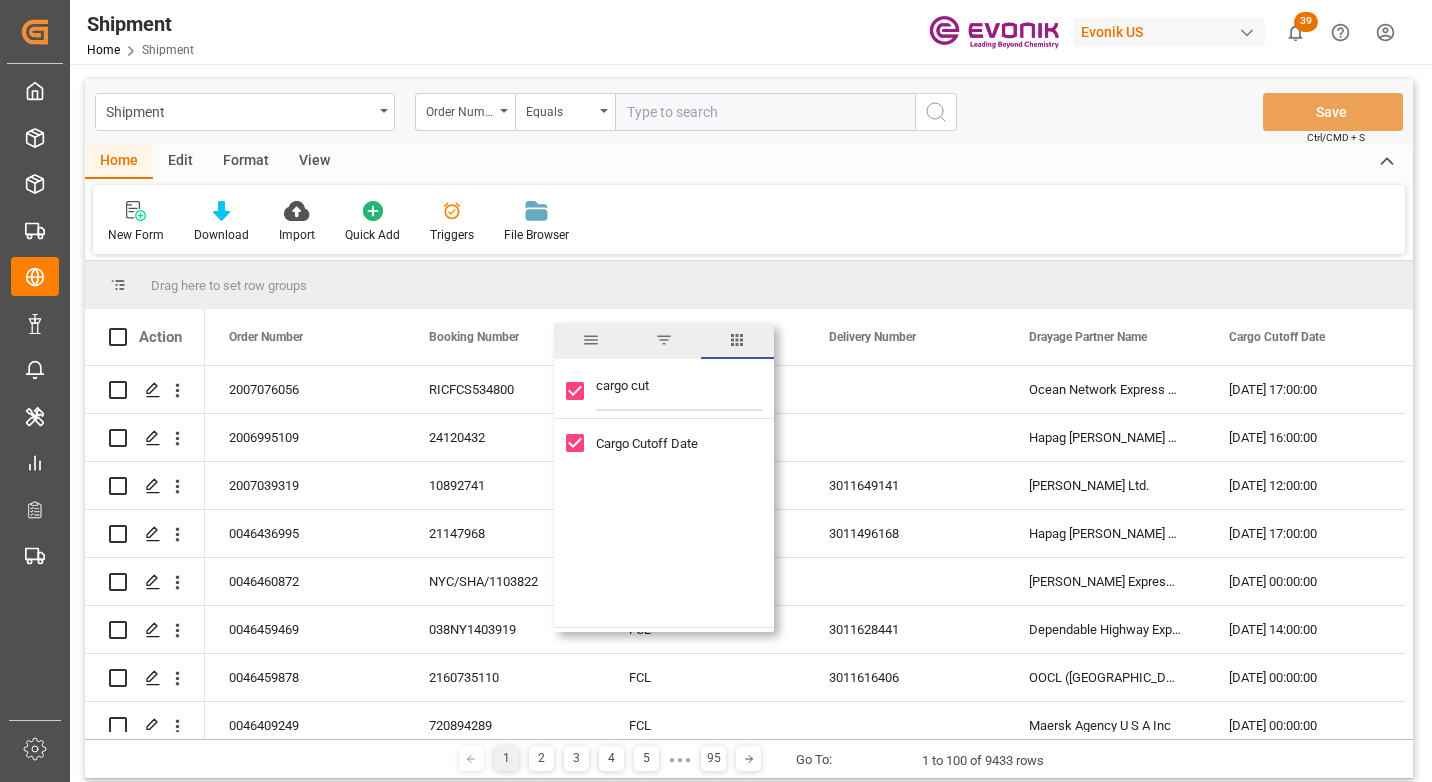 drag, startPoint x: 658, startPoint y: 390, endPoint x: 558, endPoint y: 390, distance: 100 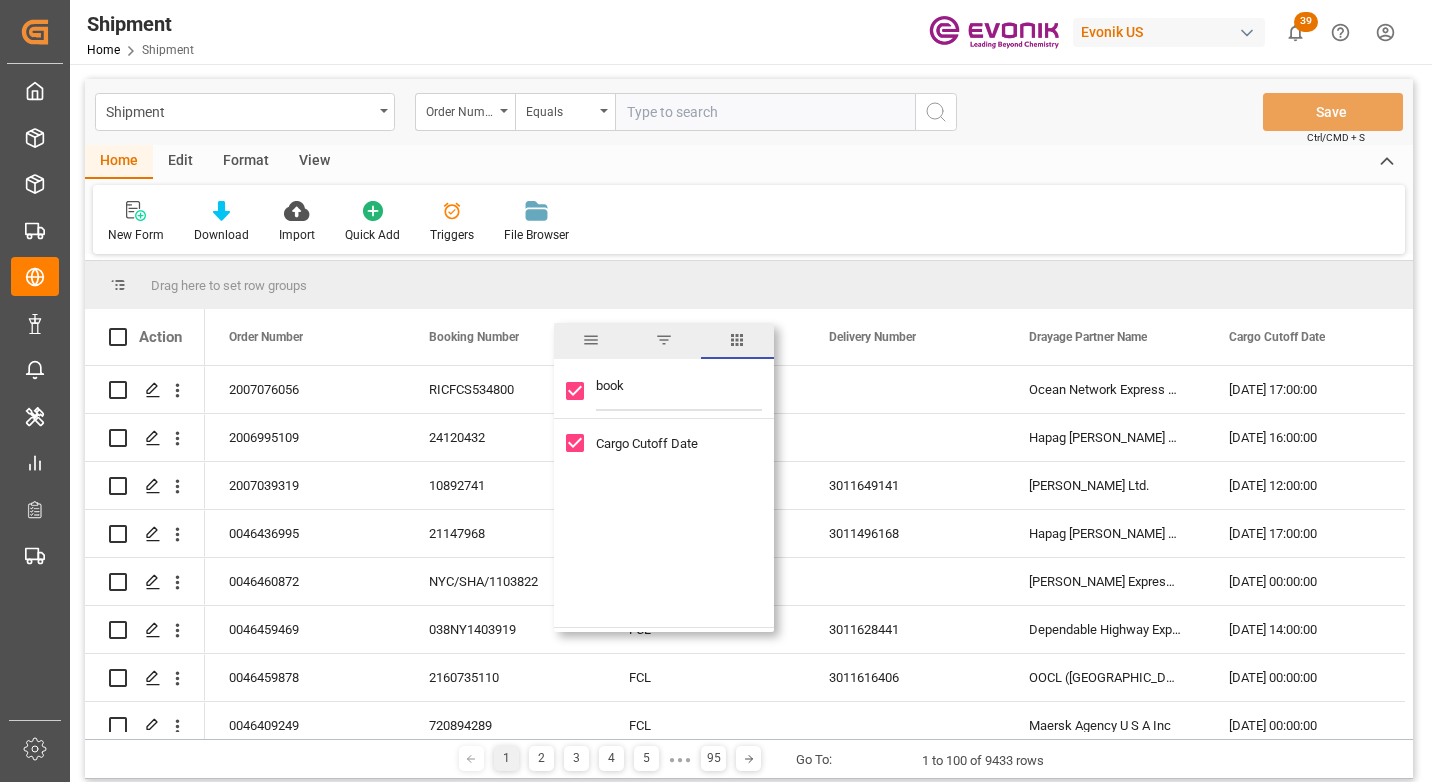 type on "booke" 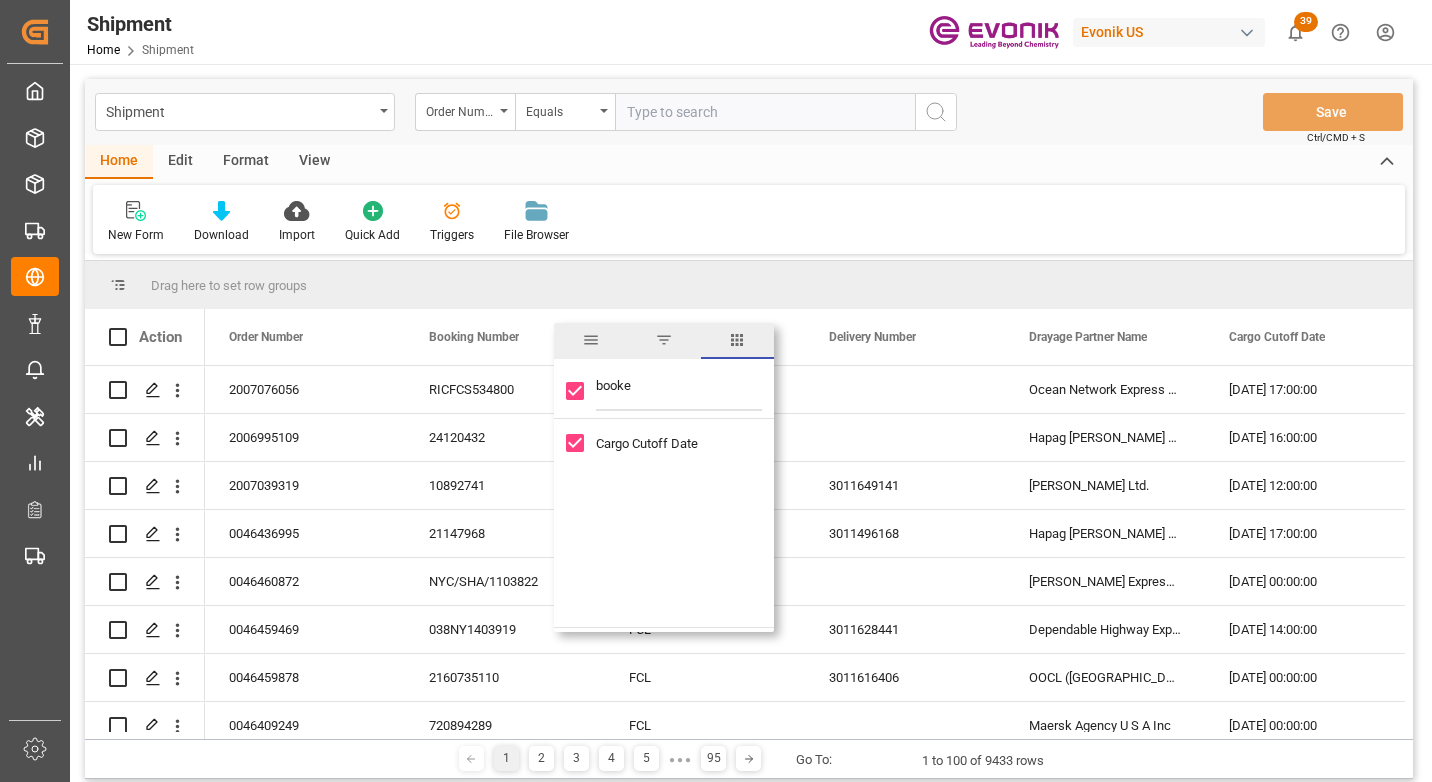 checkbox on "false" 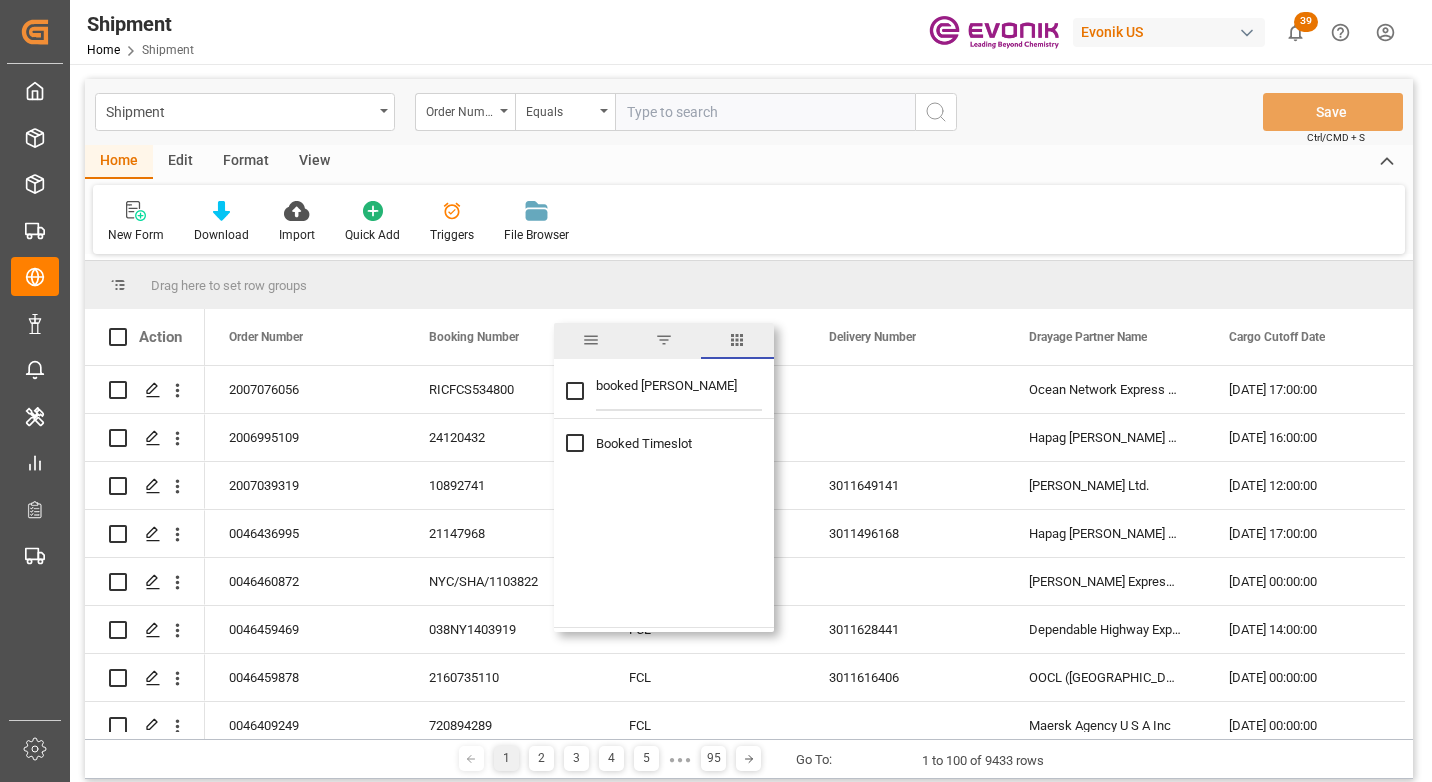 type on "booked [PERSON_NAME]" 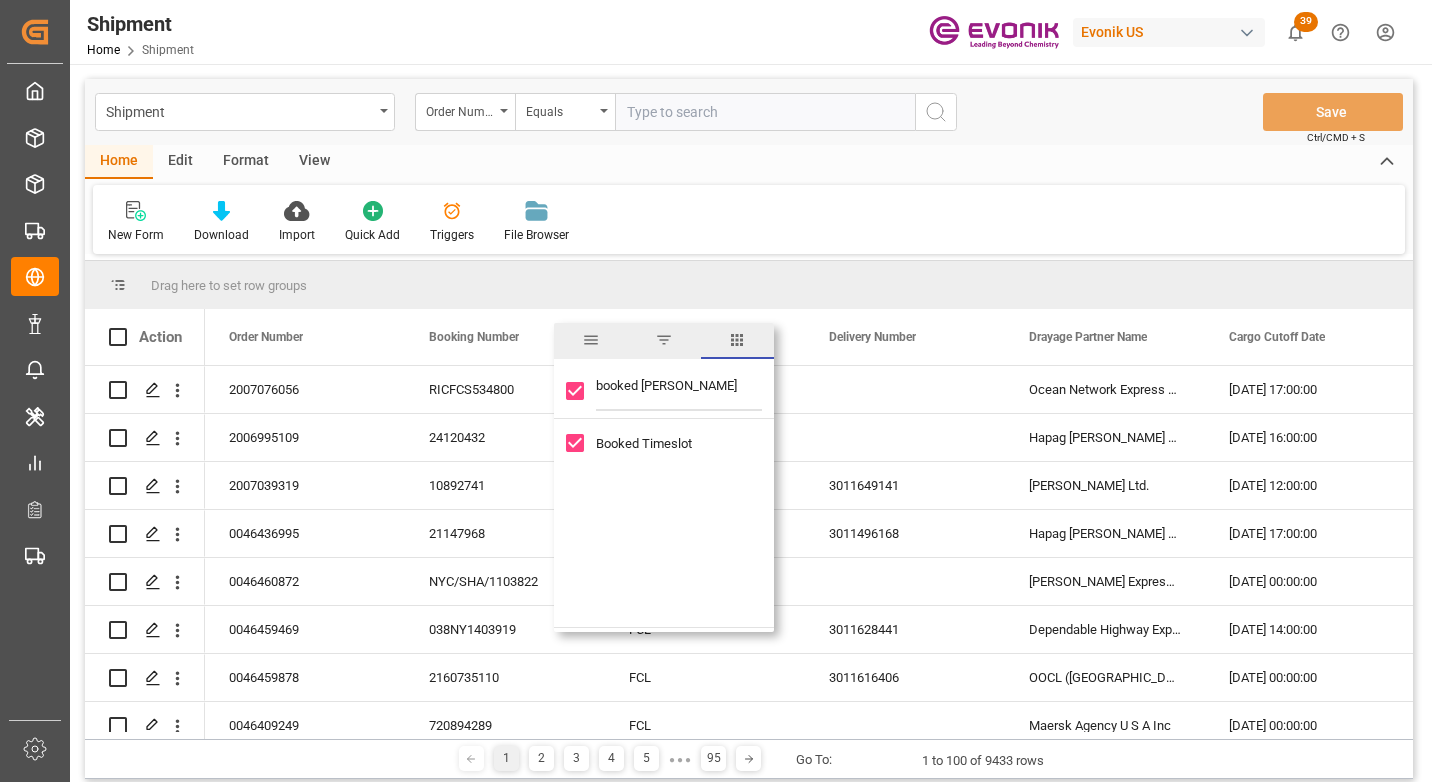 drag, startPoint x: 672, startPoint y: 385, endPoint x: 580, endPoint y: 385, distance: 92 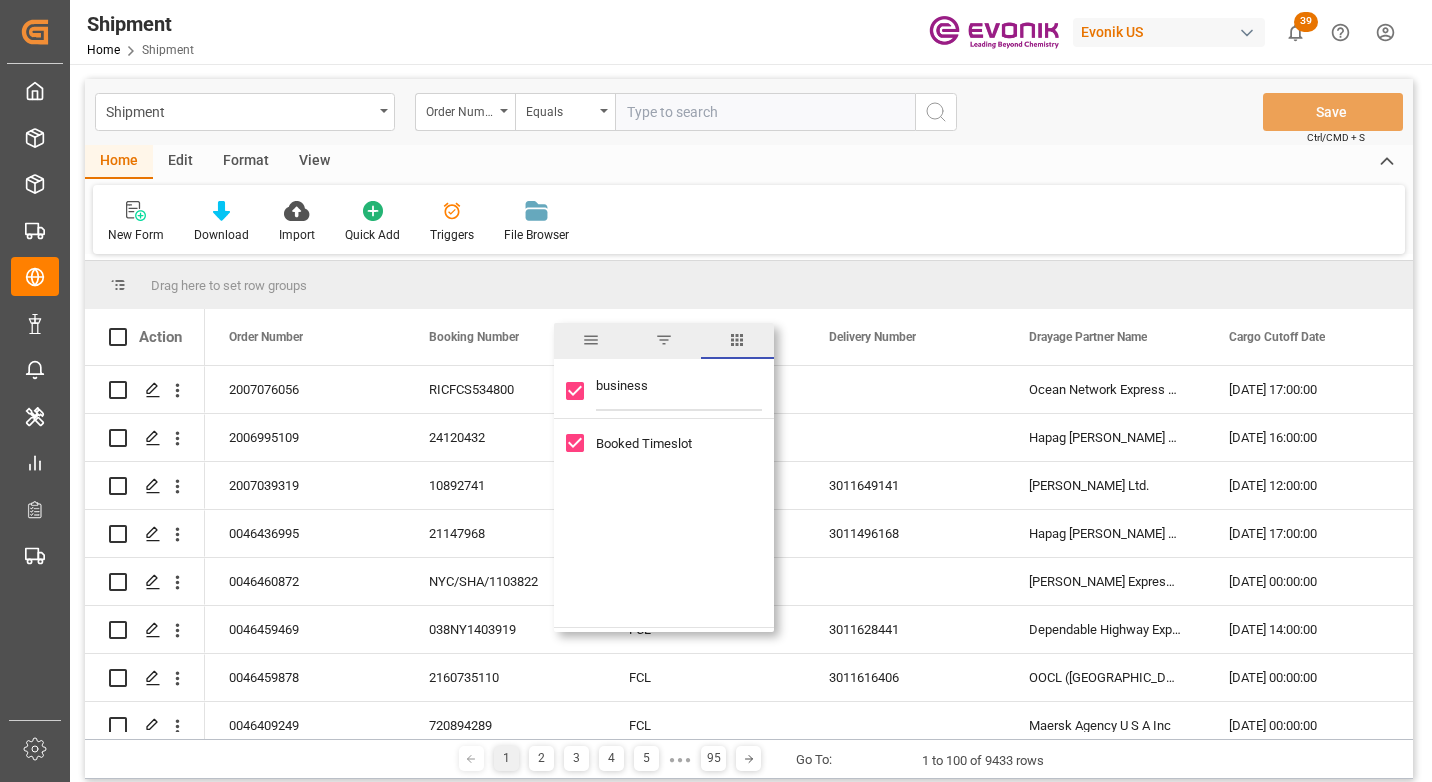 type on "business l" 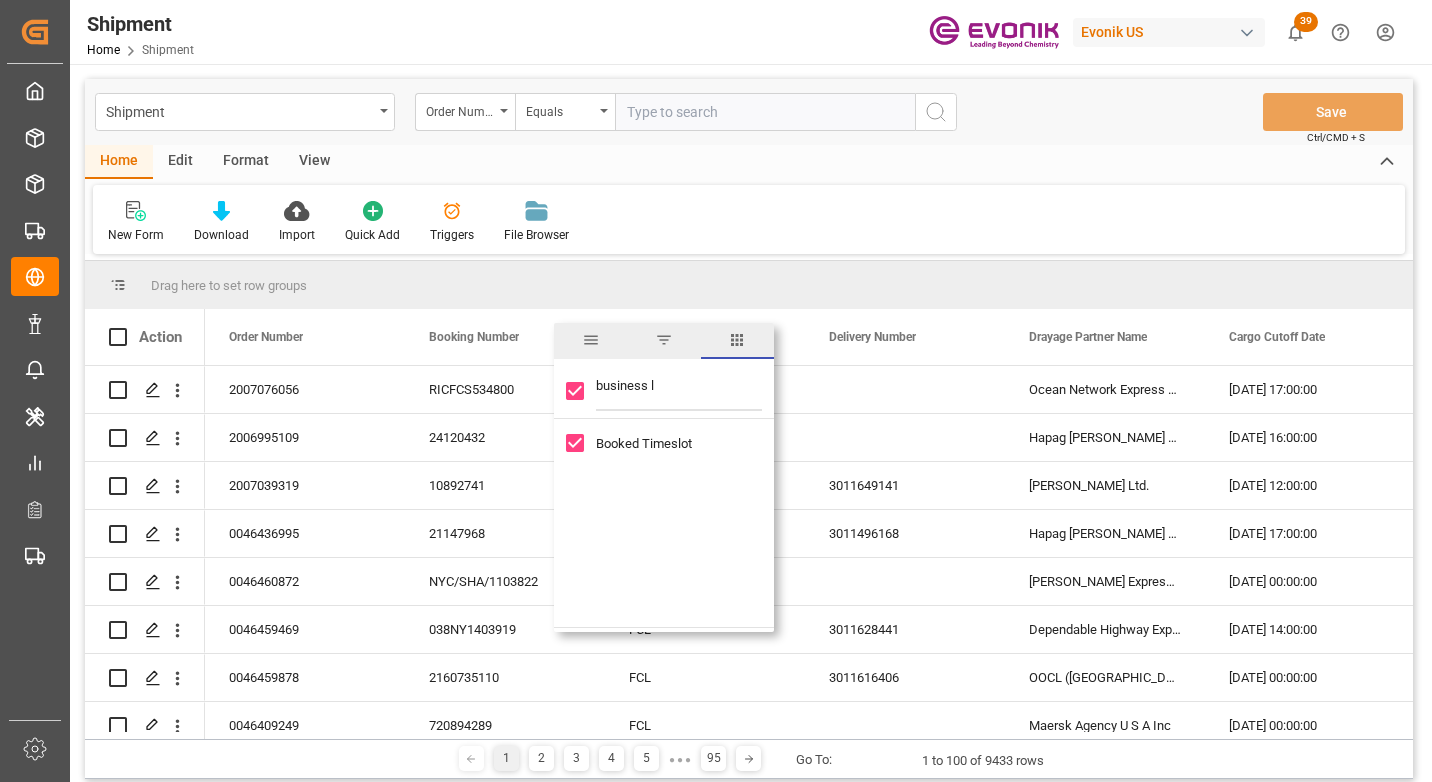 checkbox on "false" 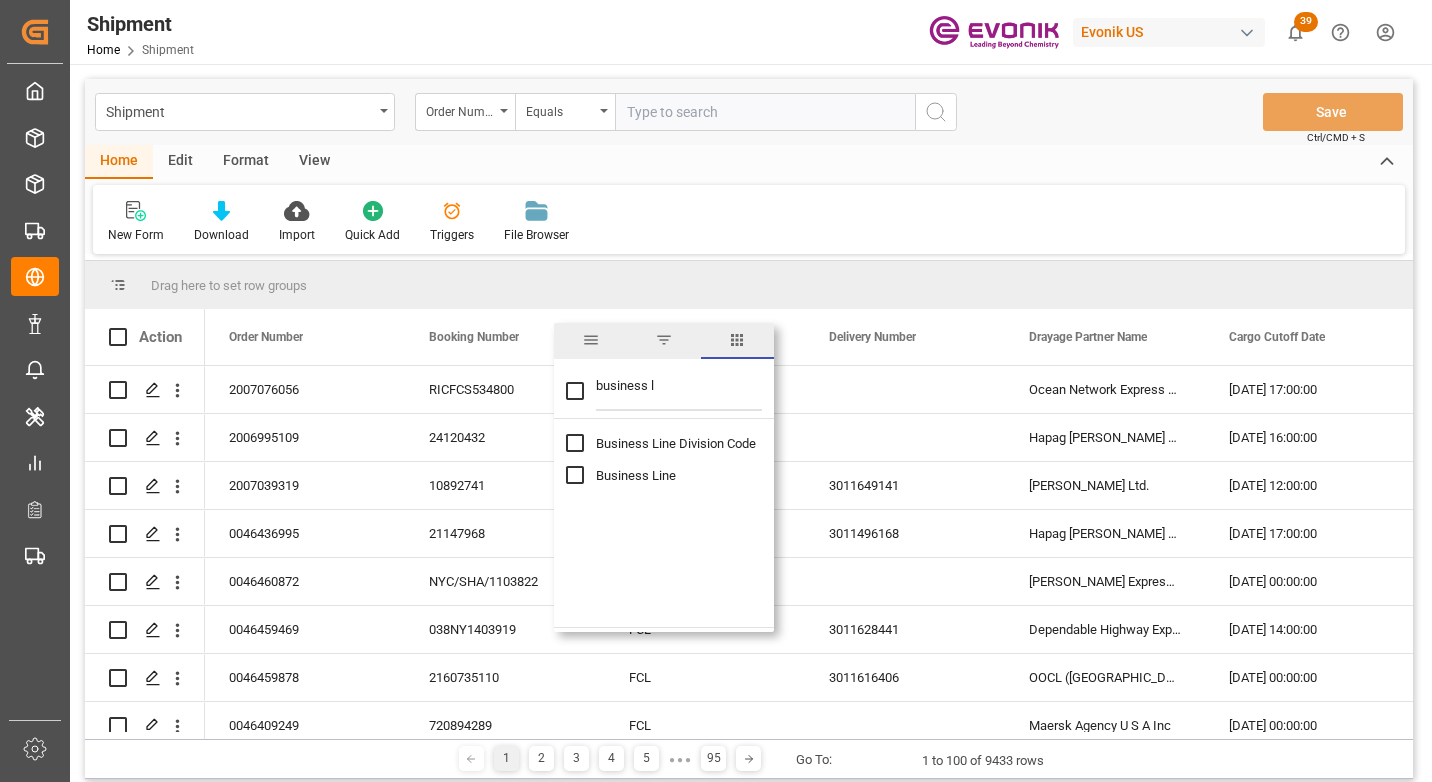 type on "business l" 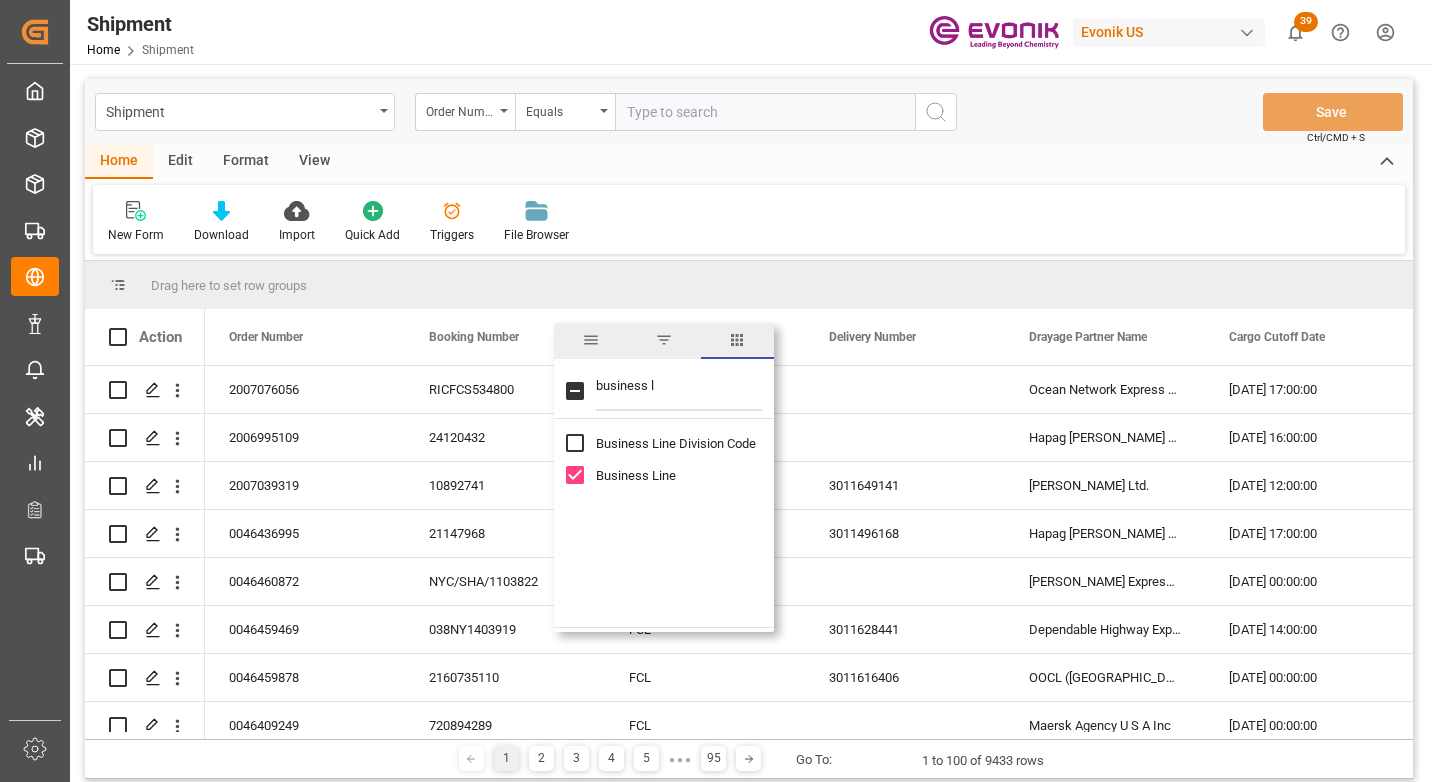 drag, startPoint x: 666, startPoint y: 389, endPoint x: 577, endPoint y: 387, distance: 89.02247 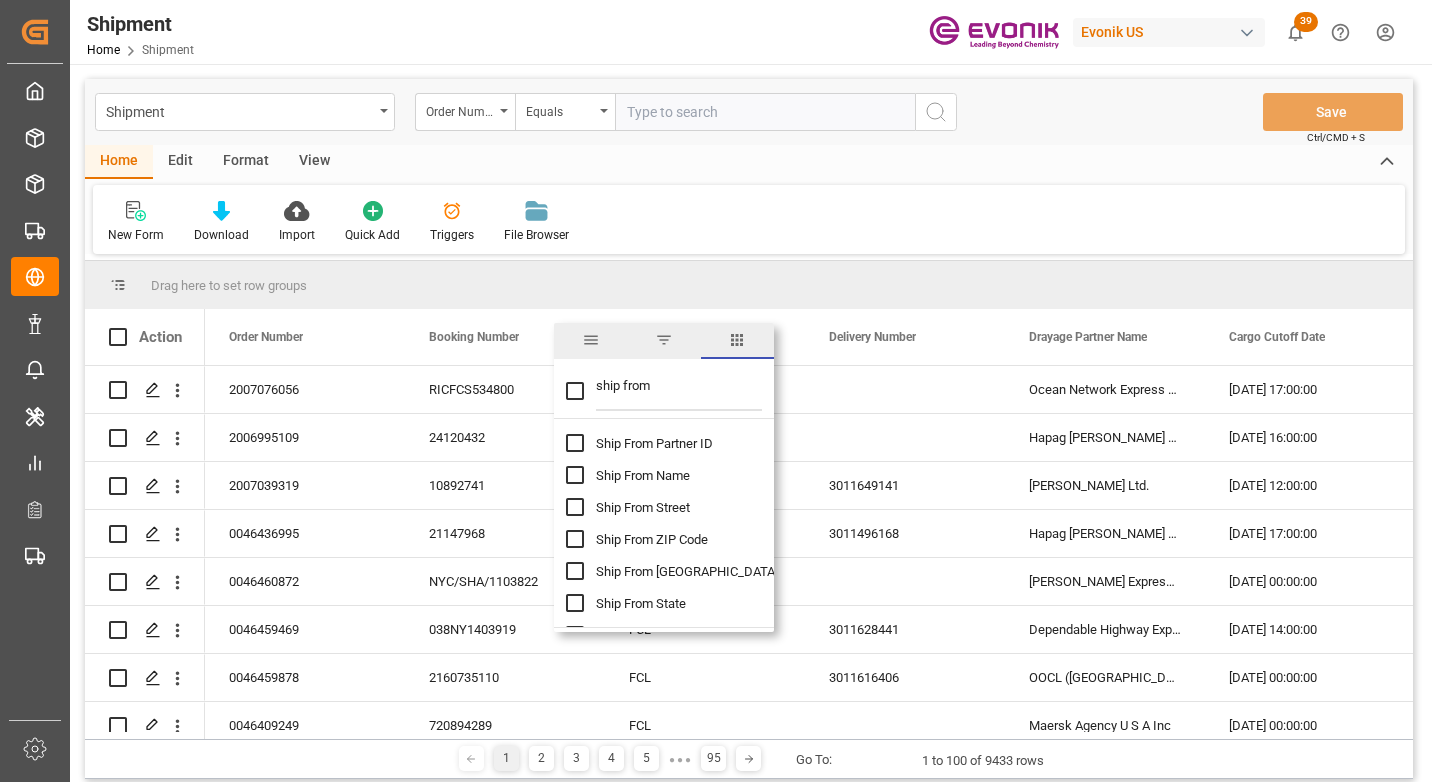 type on "ship from" 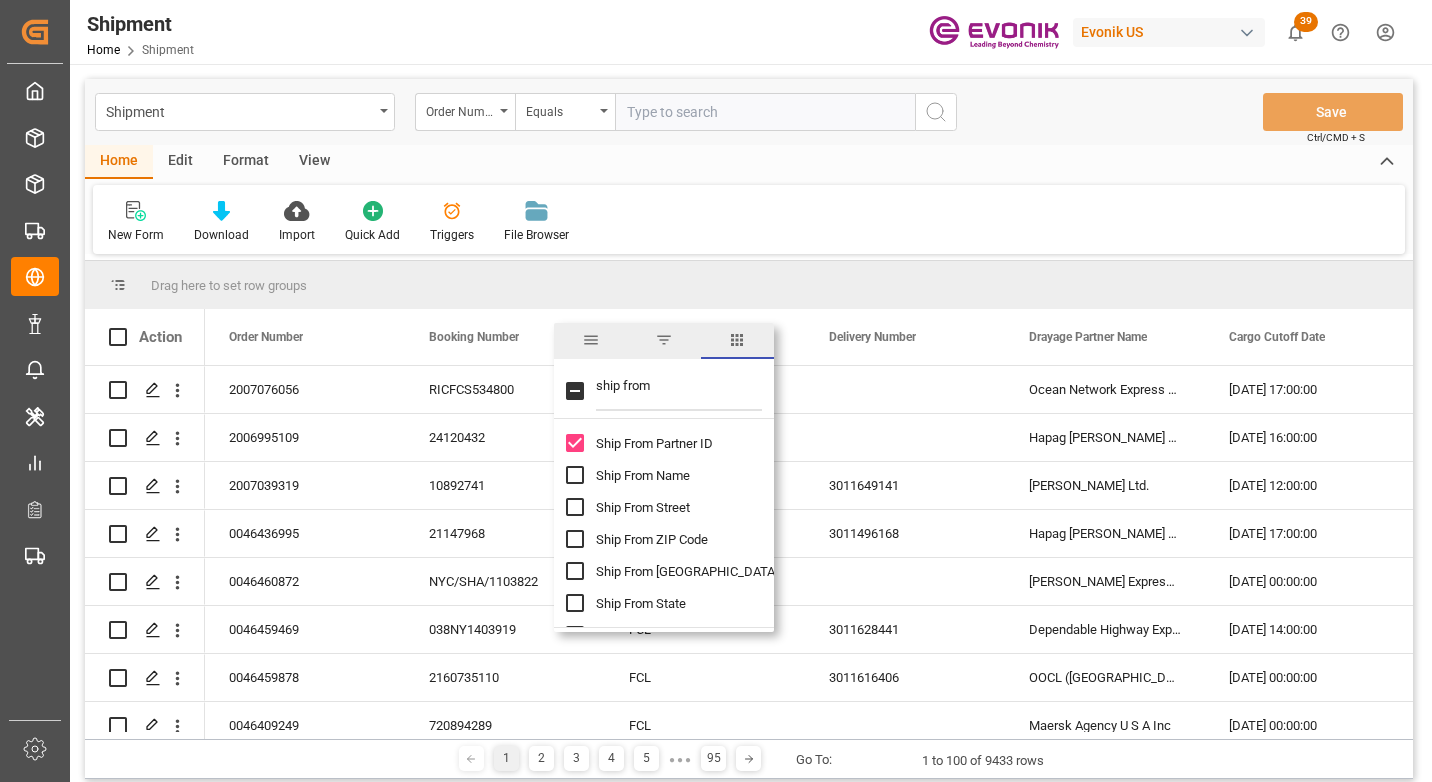 click on "Ship From Name" at bounding box center [643, 475] 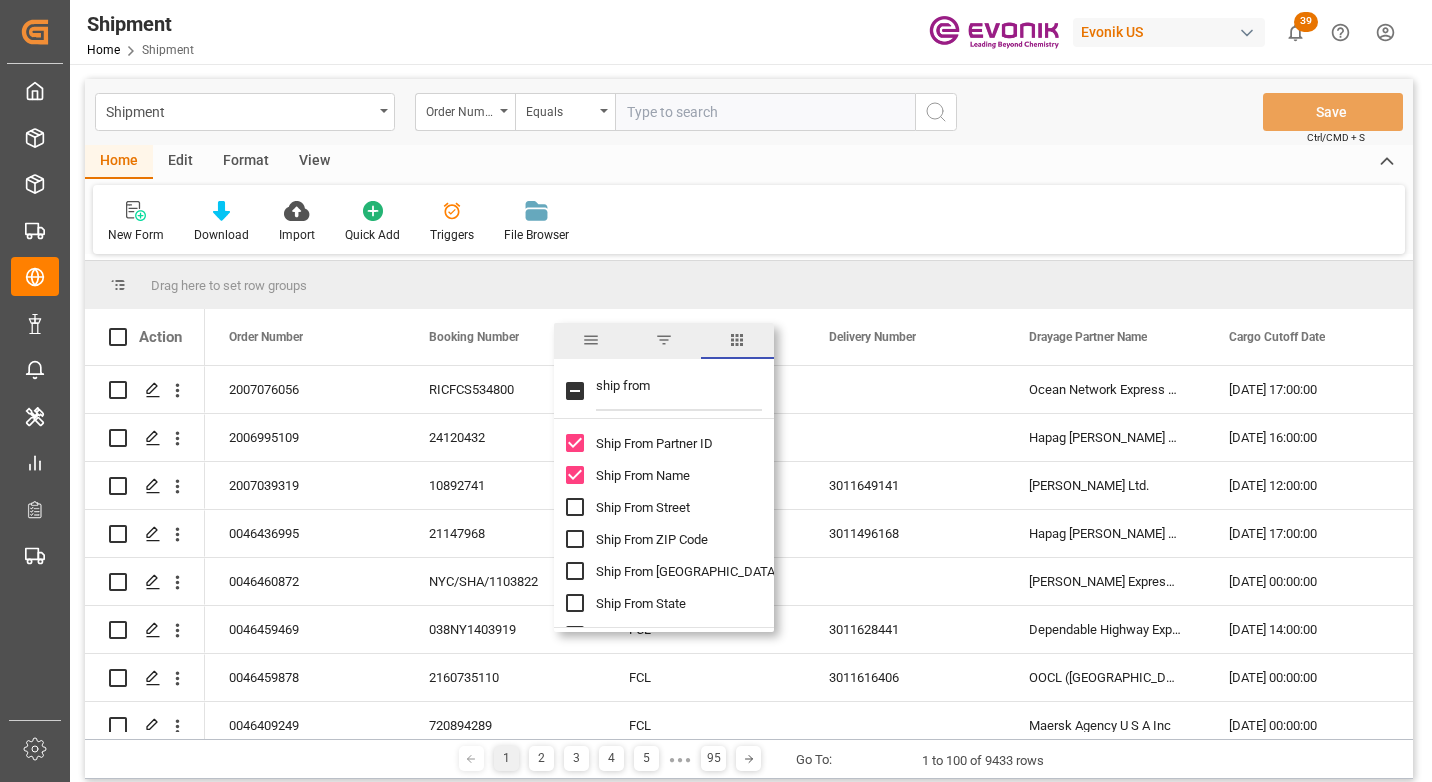 click on "Ship From [GEOGRAPHIC_DATA]" at bounding box center [687, 571] 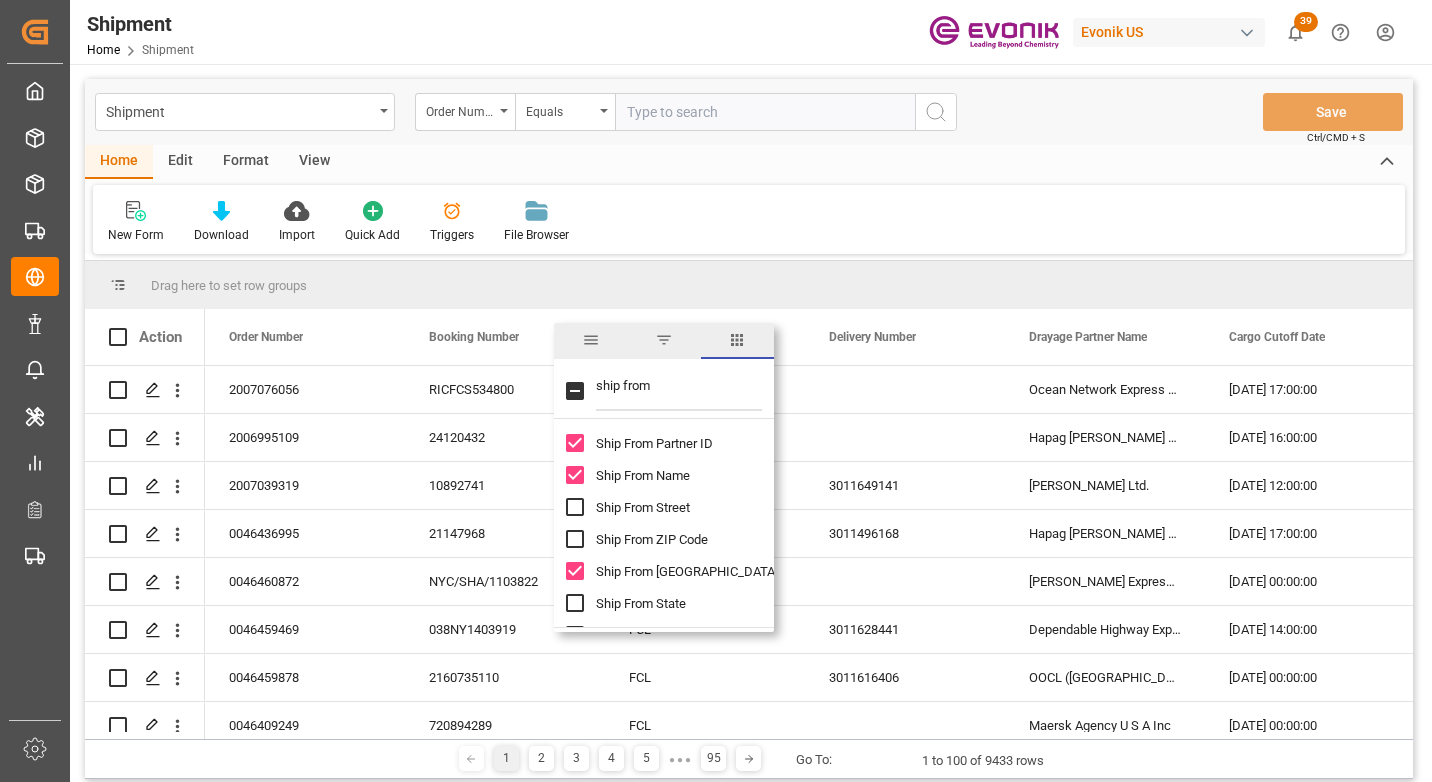 drag, startPoint x: 658, startPoint y: 385, endPoint x: 575, endPoint y: 385, distance: 83 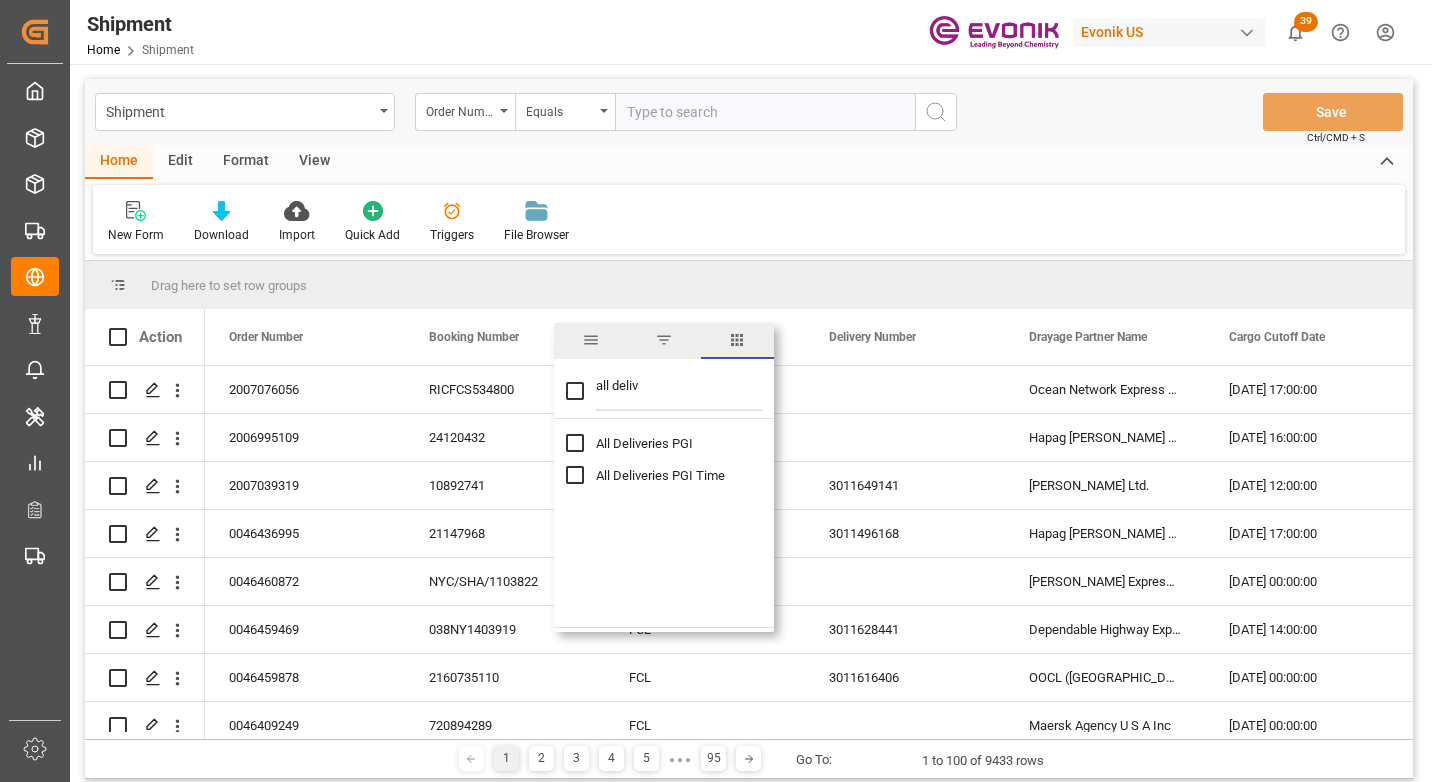 type on "all deliv" 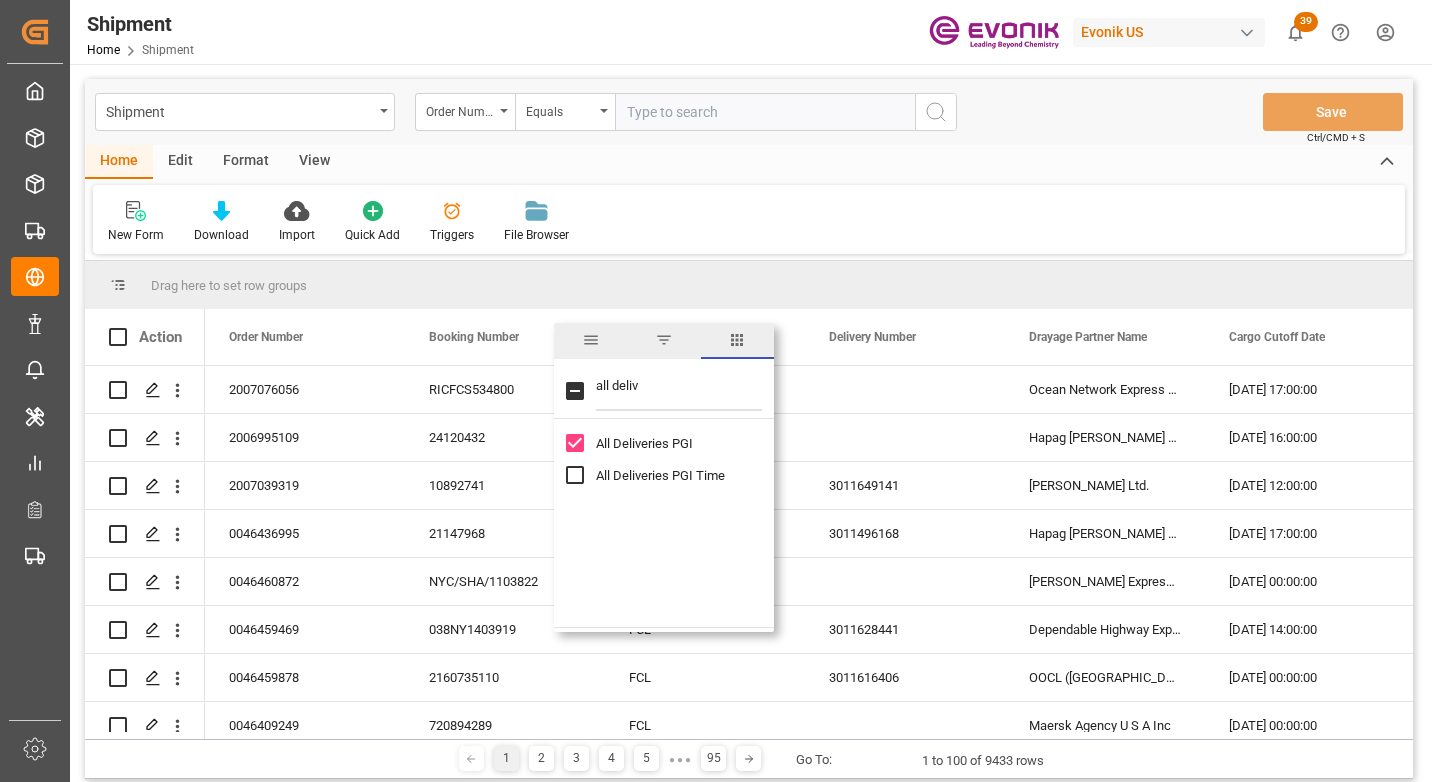 drag, startPoint x: 654, startPoint y: 389, endPoint x: 561, endPoint y: 389, distance: 93 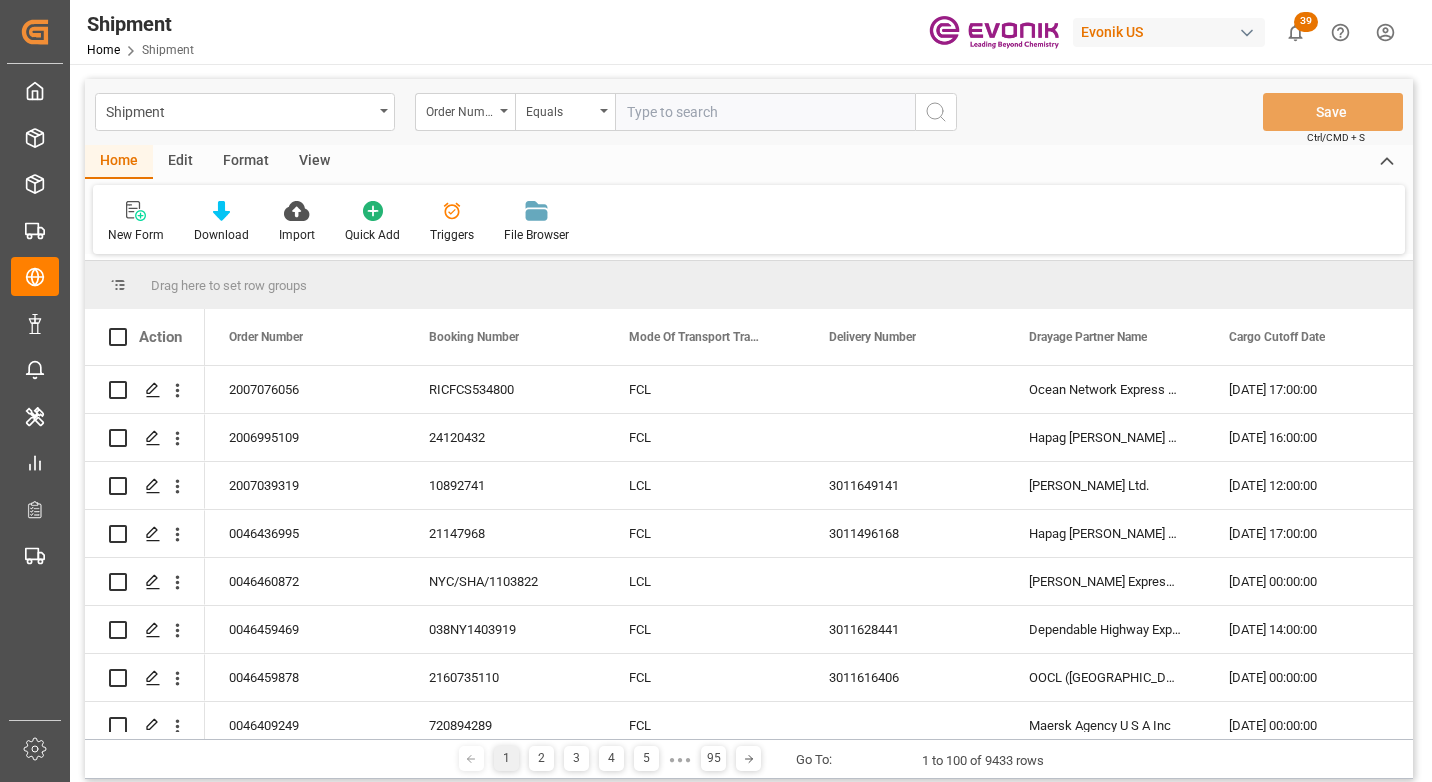 click on "Home" at bounding box center [119, 162] 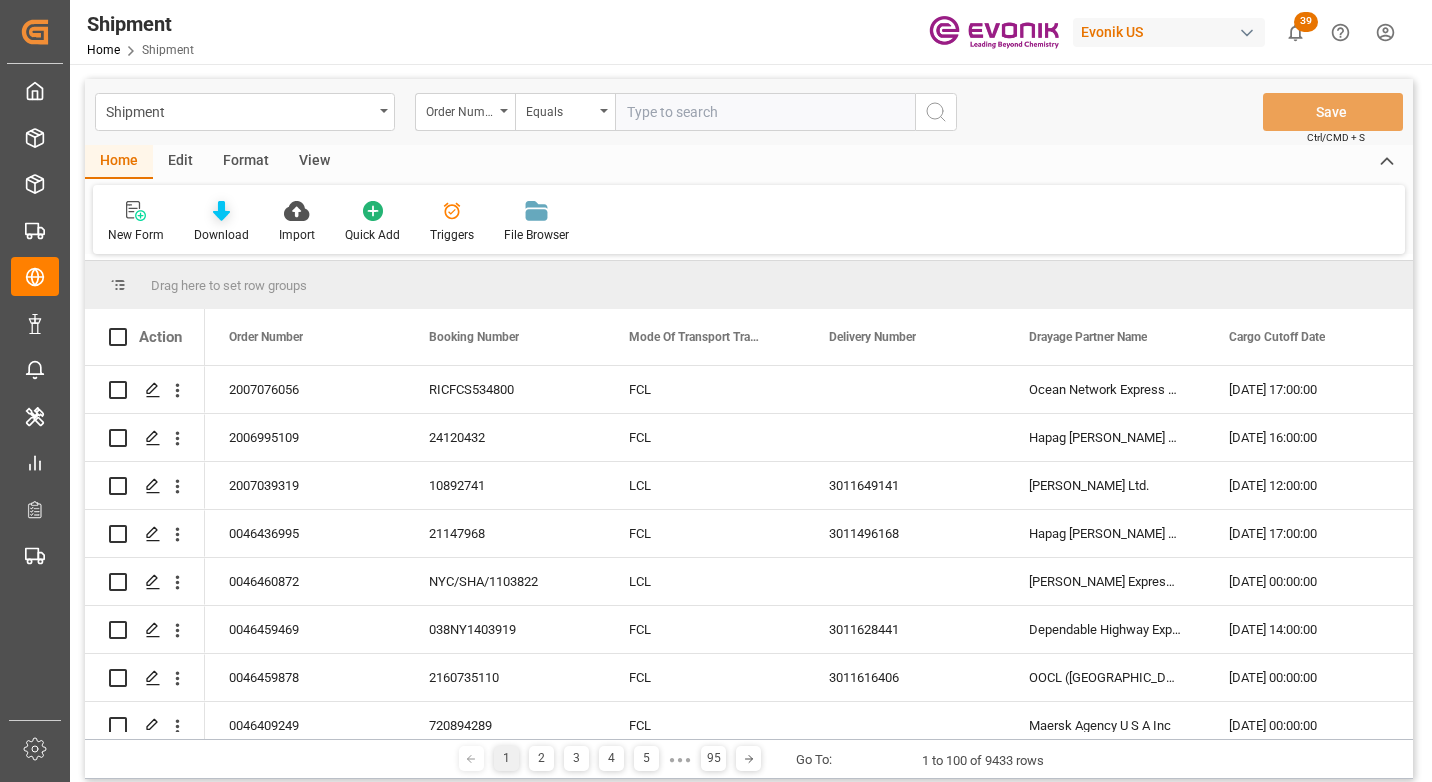 click 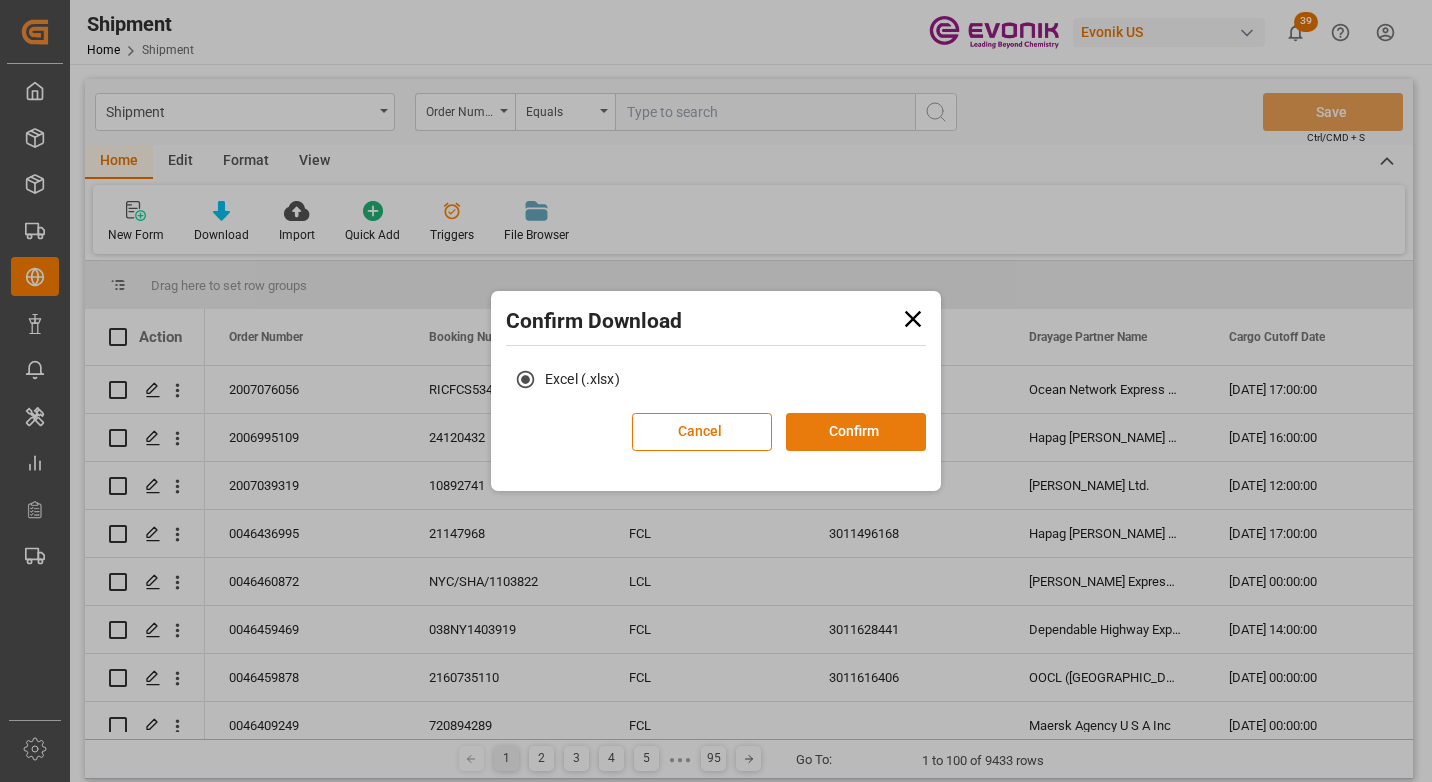 click on "Confirm" at bounding box center (856, 432) 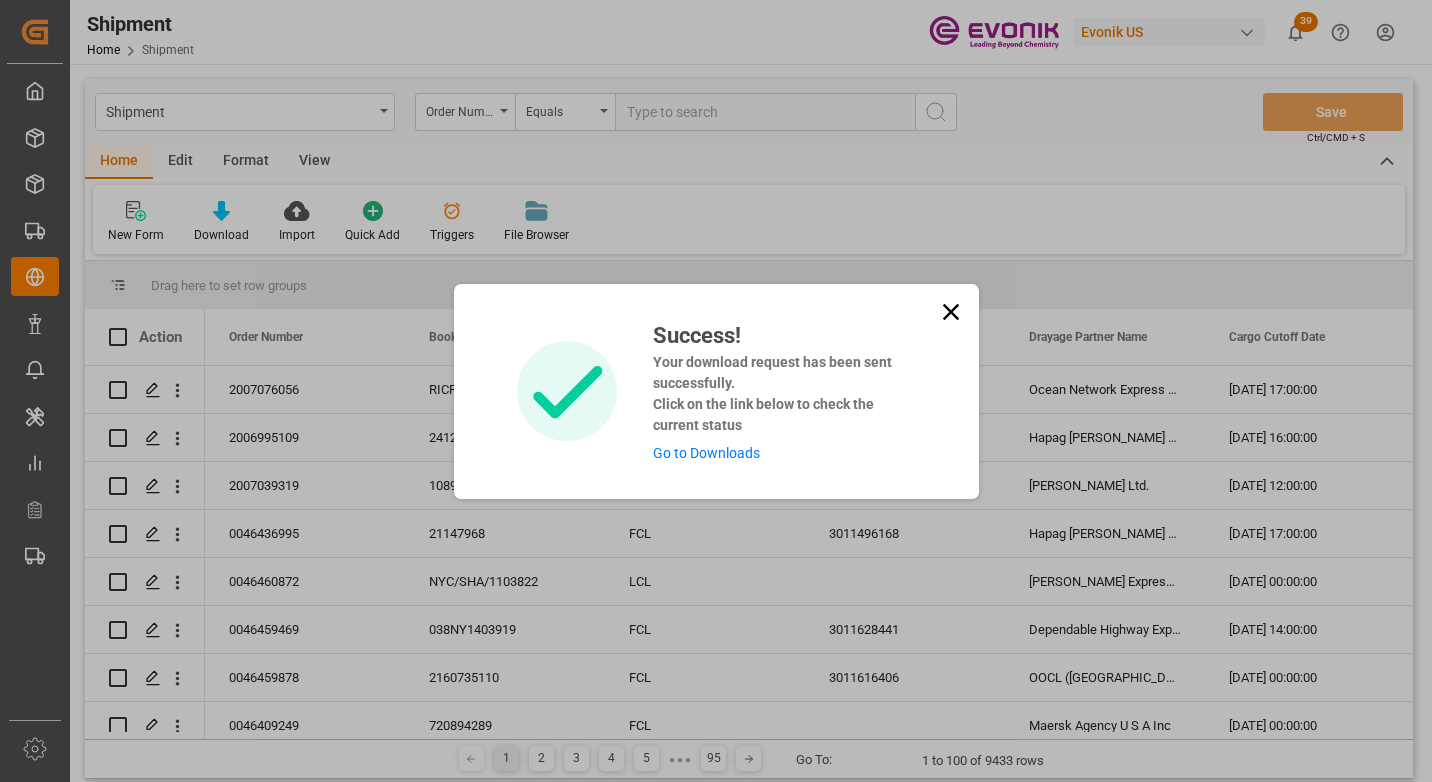 click on "Go to Downloads" at bounding box center [706, 453] 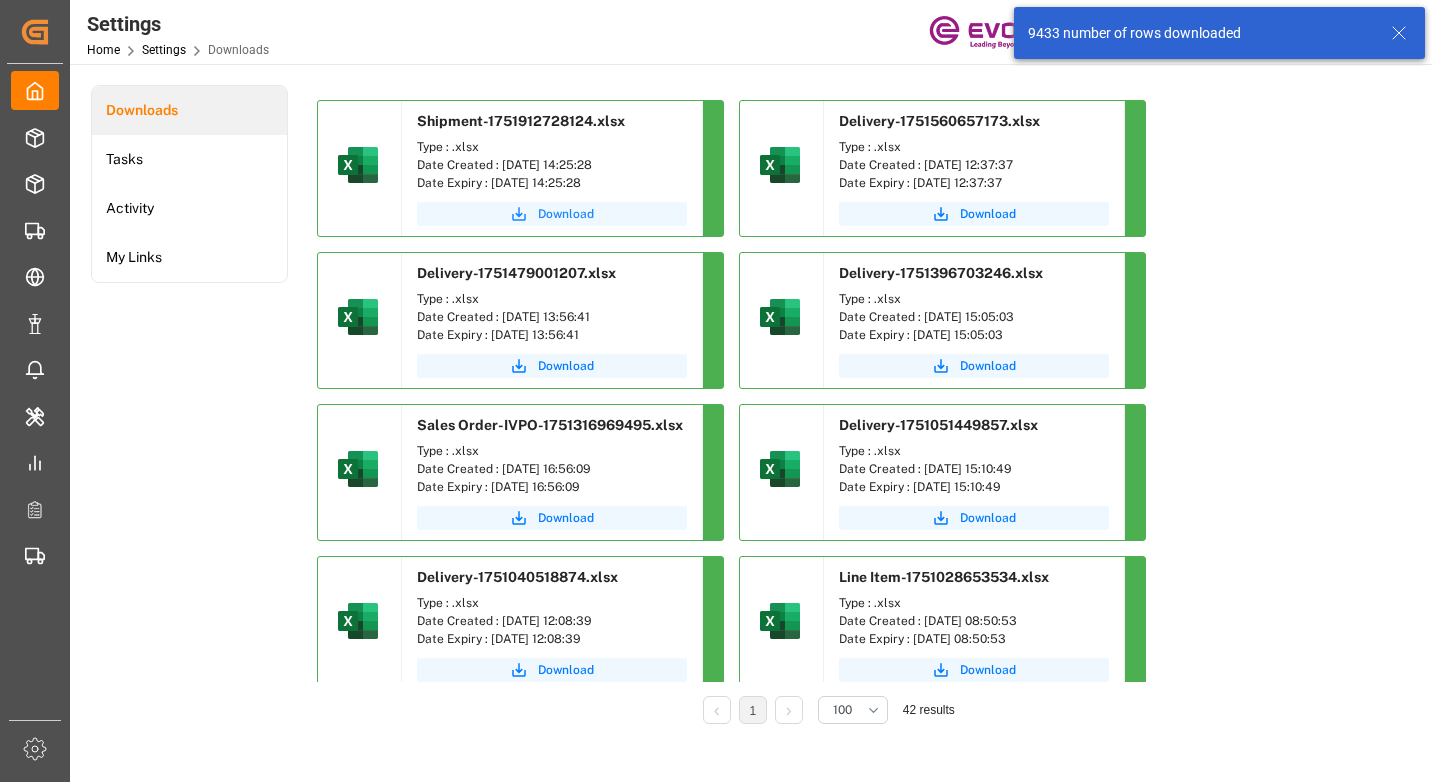 click on "Download" at bounding box center (566, 214) 